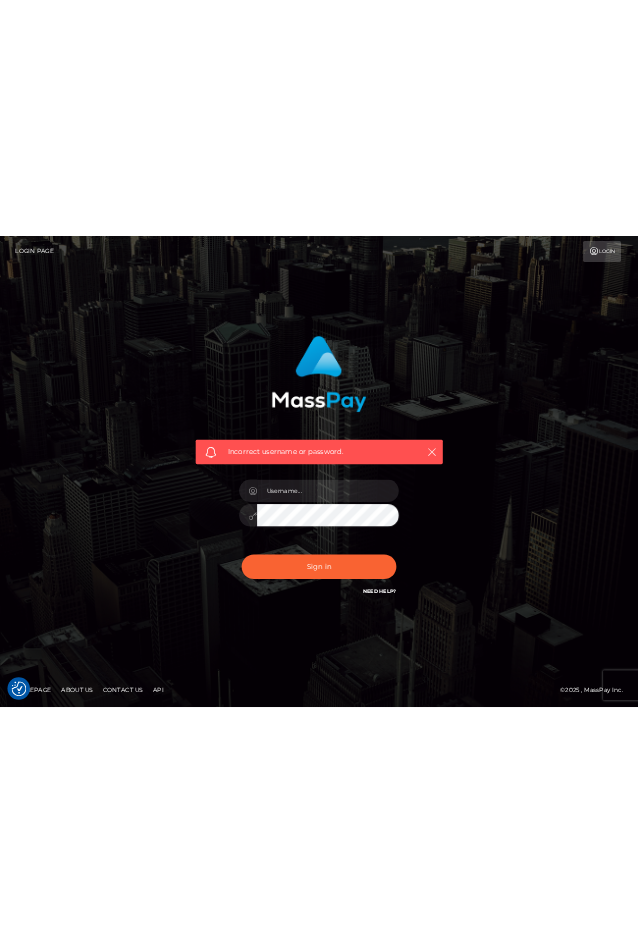 scroll, scrollTop: 0, scrollLeft: 0, axis: both 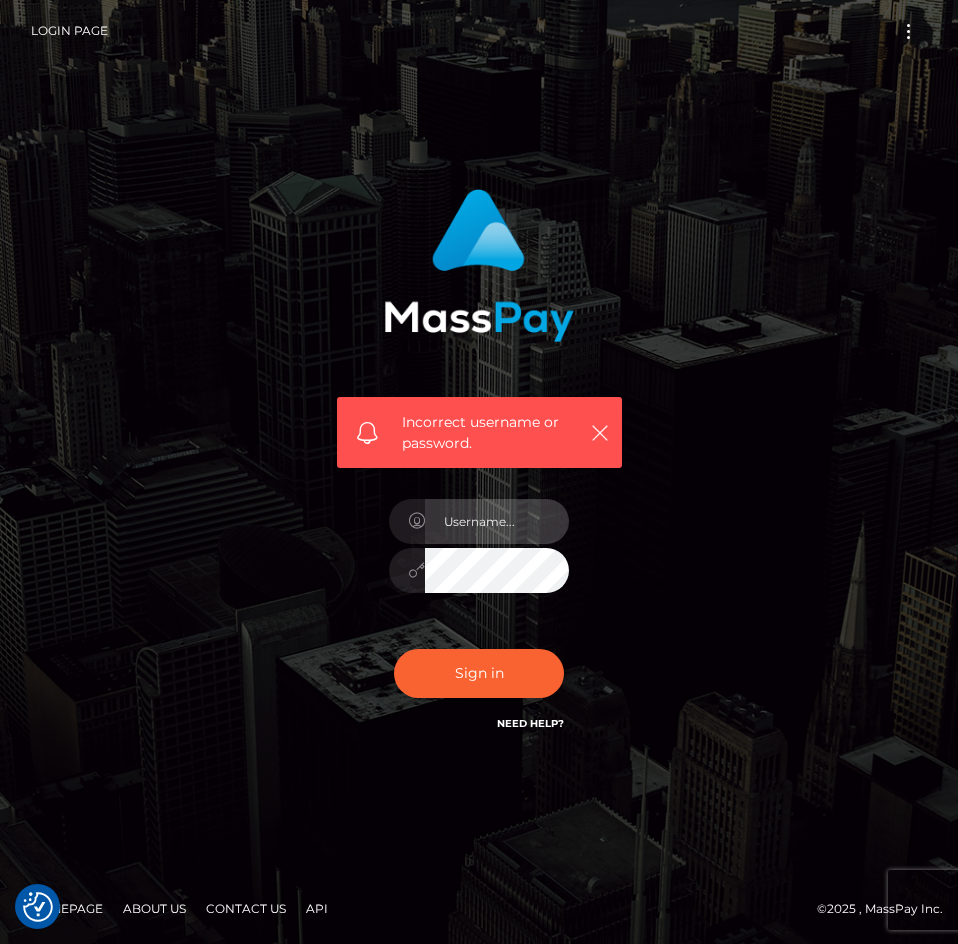 click at bounding box center (497, 521) 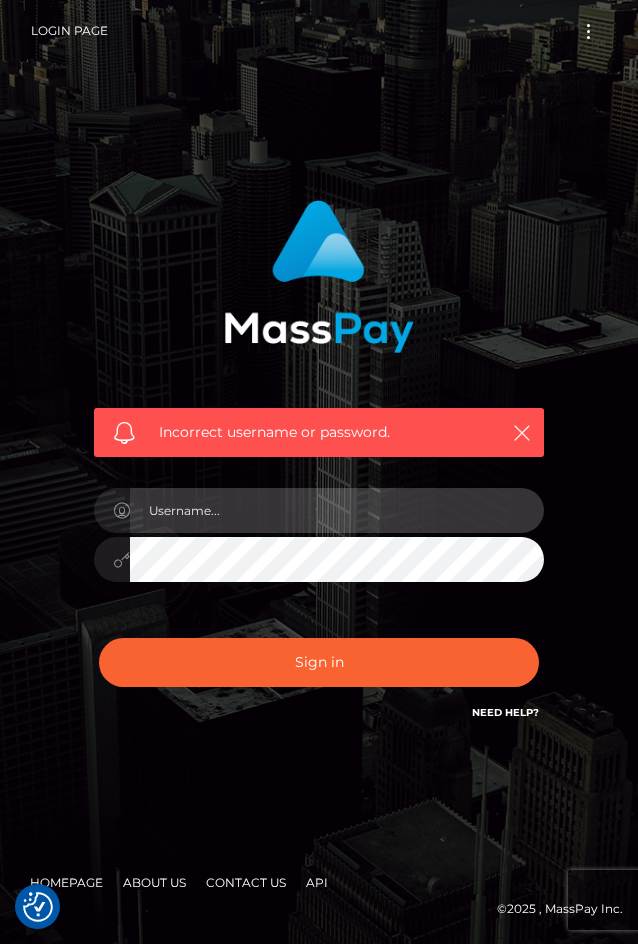 click at bounding box center (337, 510) 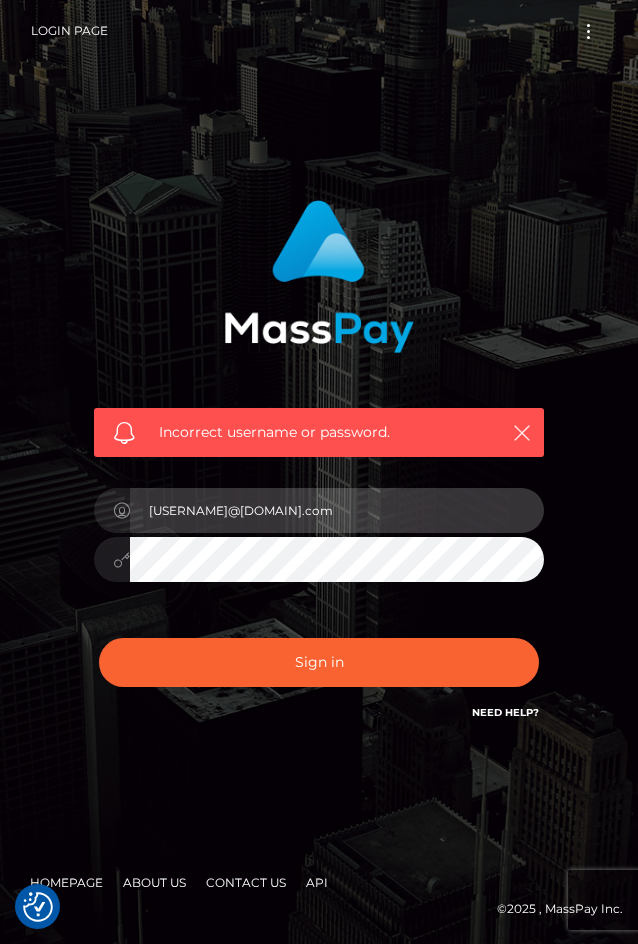 type on "[USERNAME]@[DOMAIN].com" 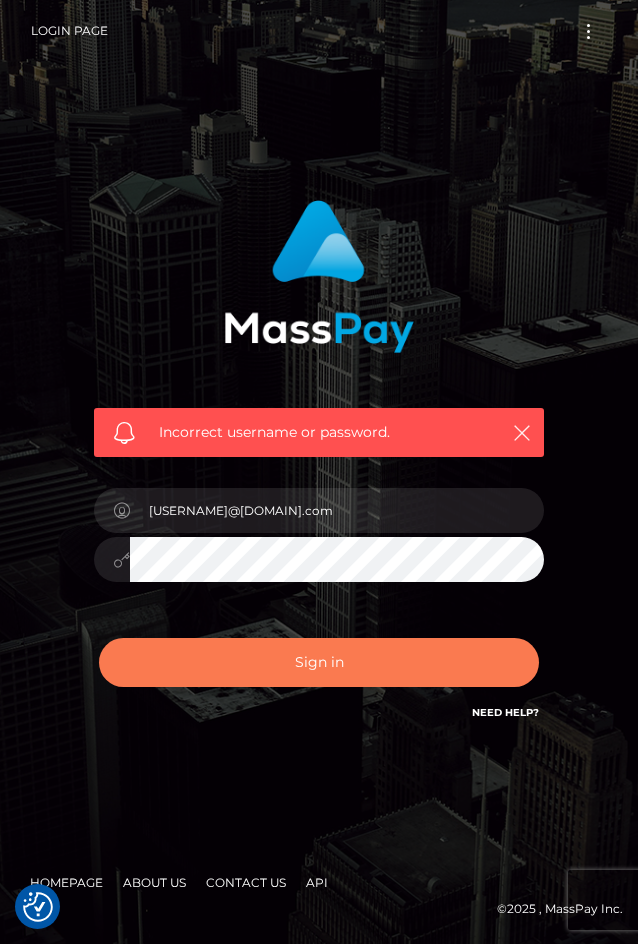 click on "Sign in" at bounding box center (319, 662) 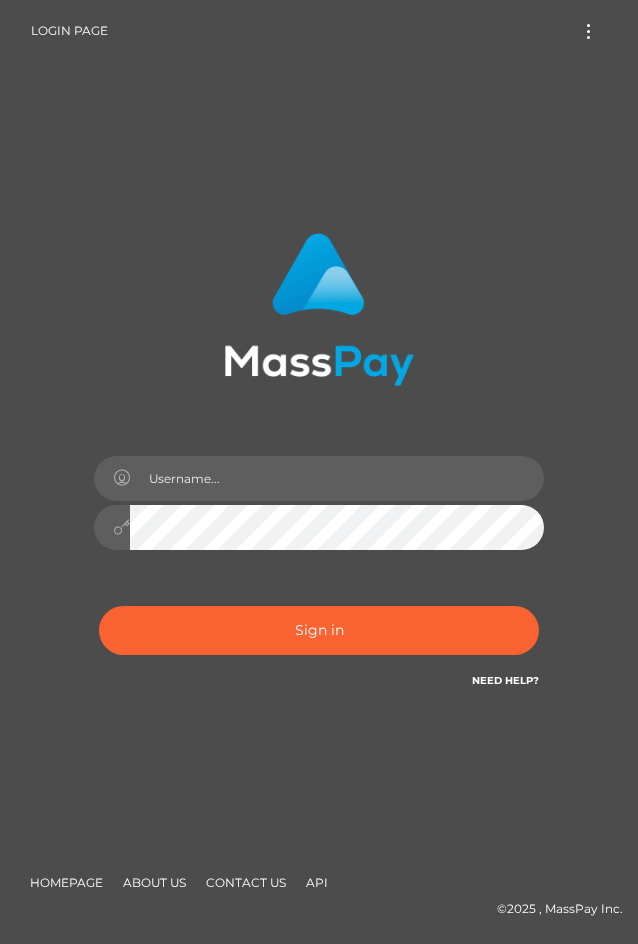 scroll, scrollTop: 0, scrollLeft: 0, axis: both 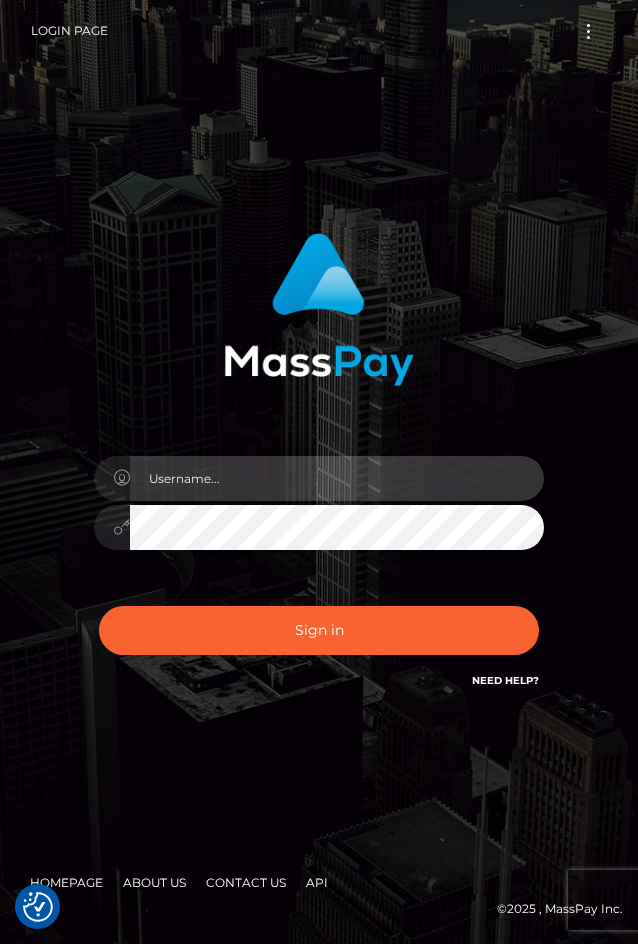 click at bounding box center (337, 478) 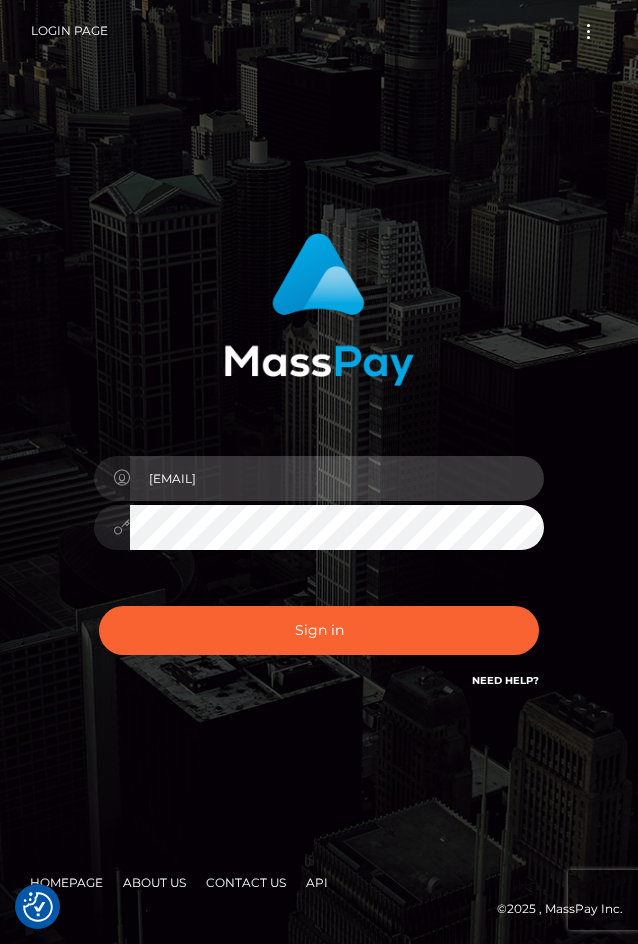 type on "[USERNAME]@[DOMAIN].com" 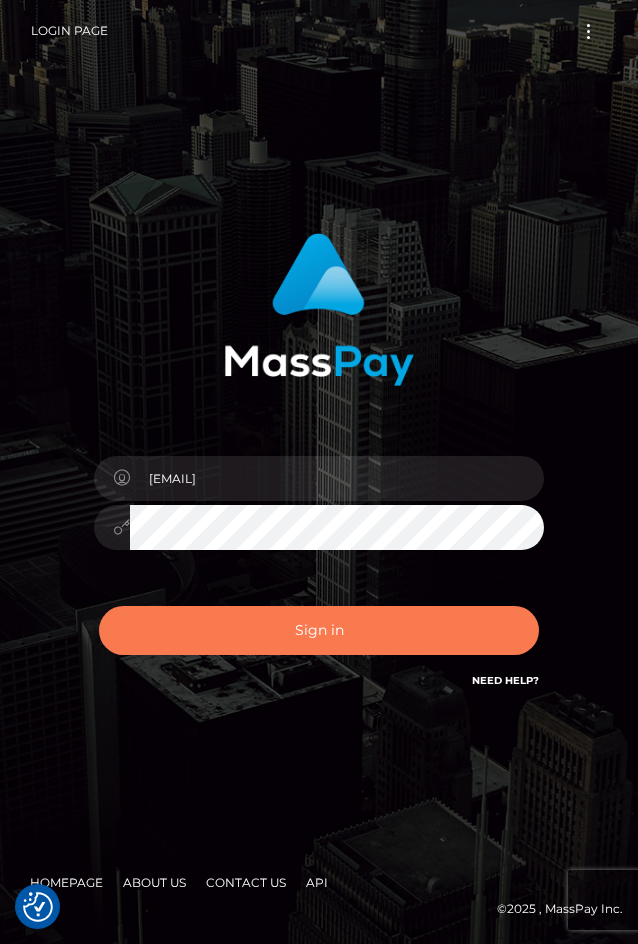click on "Sign in" at bounding box center [319, 630] 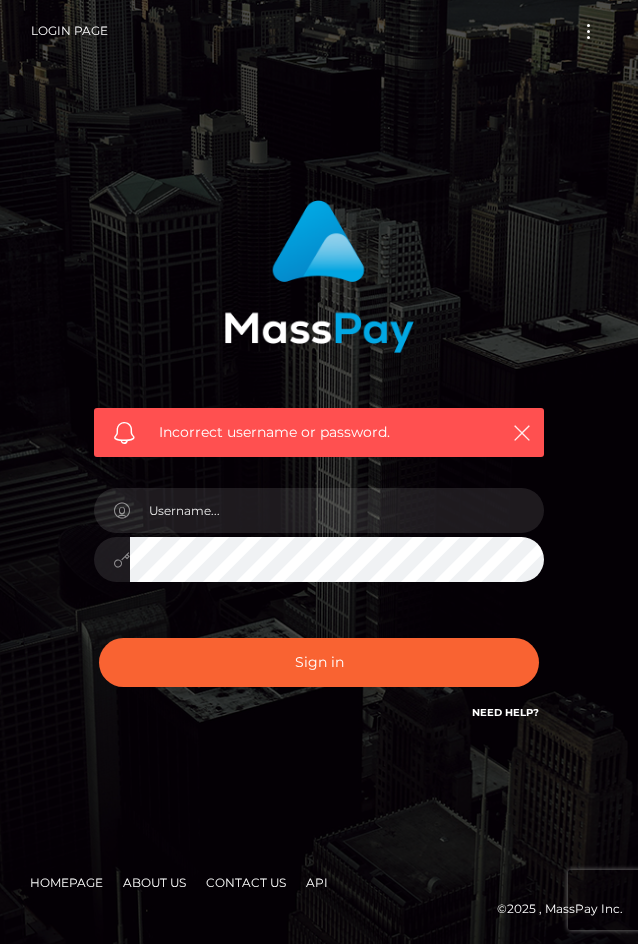 scroll, scrollTop: 0, scrollLeft: 0, axis: both 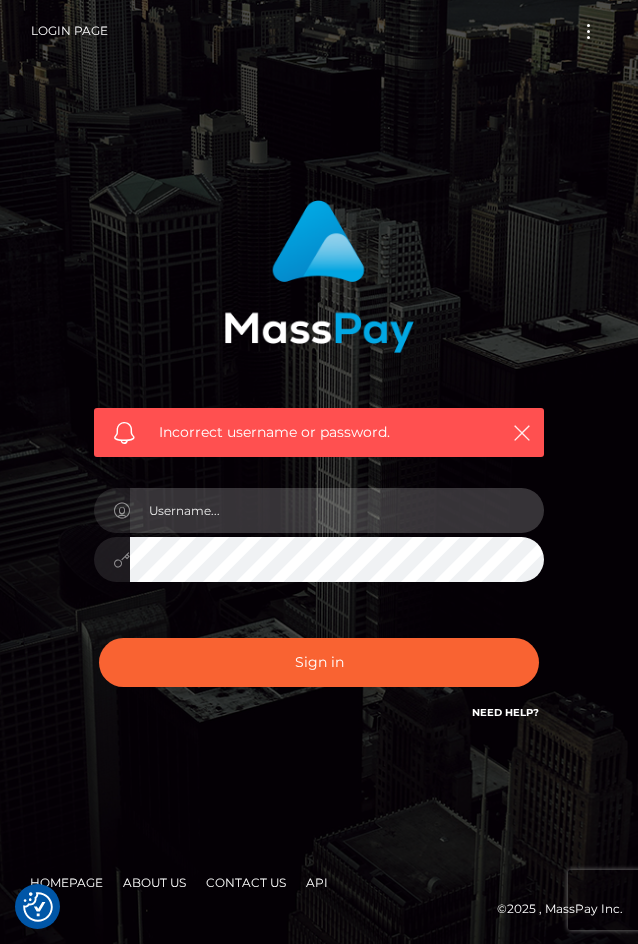 paste on "[USERNAME]@[DOMAIN].com" 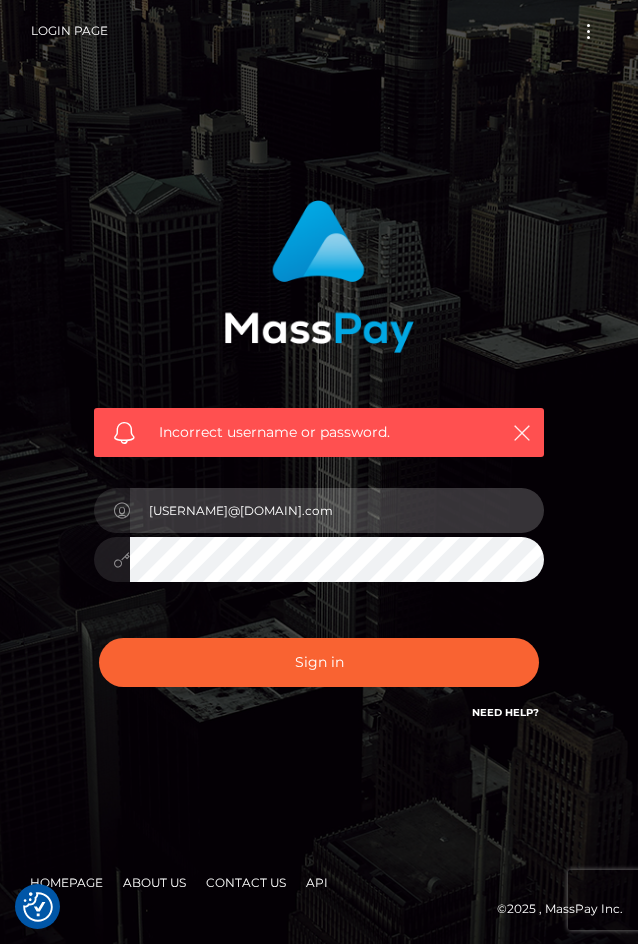 type on "[USERNAME]@[DOMAIN].com" 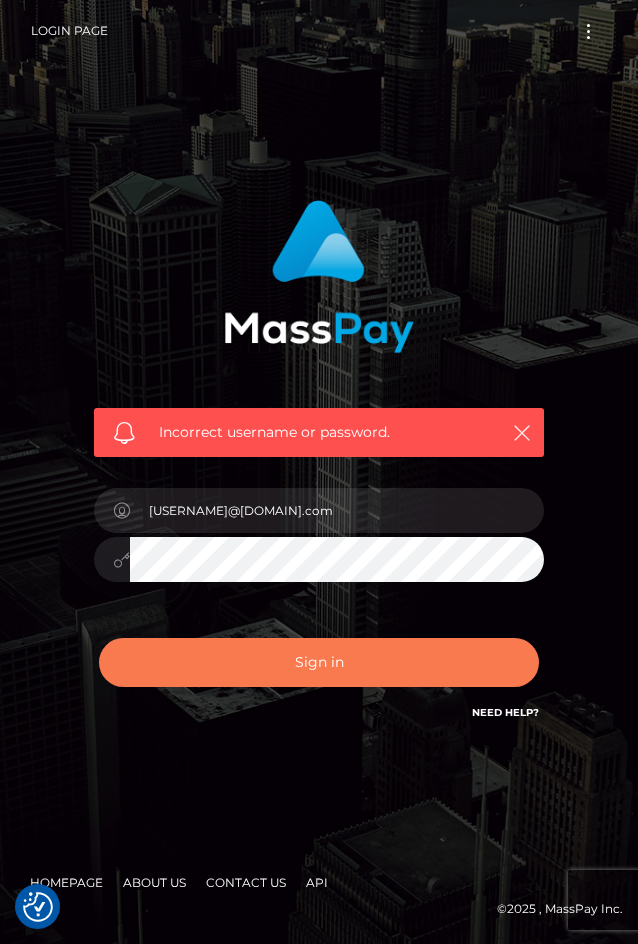 click on "Sign in" at bounding box center (319, 662) 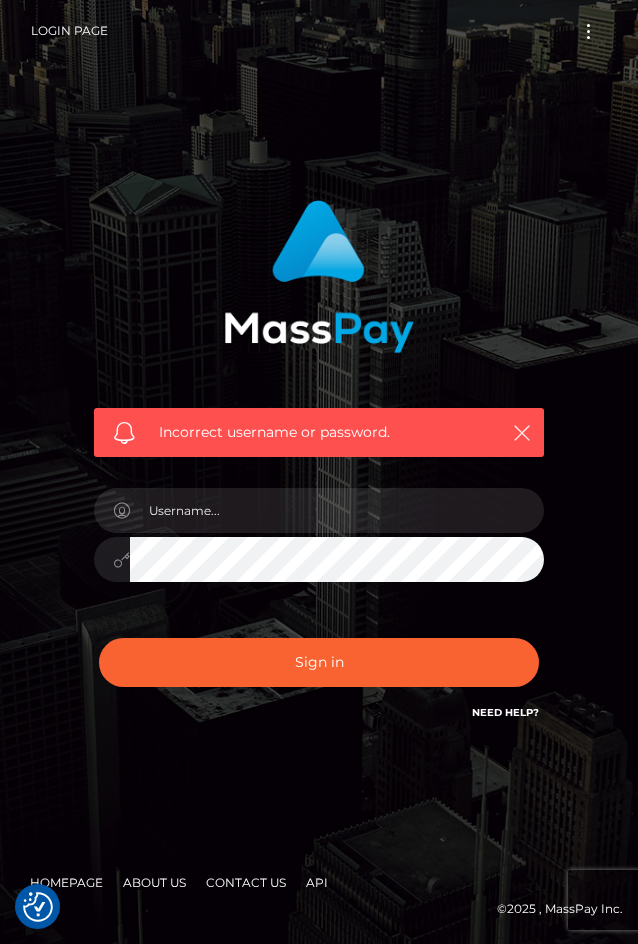 scroll, scrollTop: 0, scrollLeft: 0, axis: both 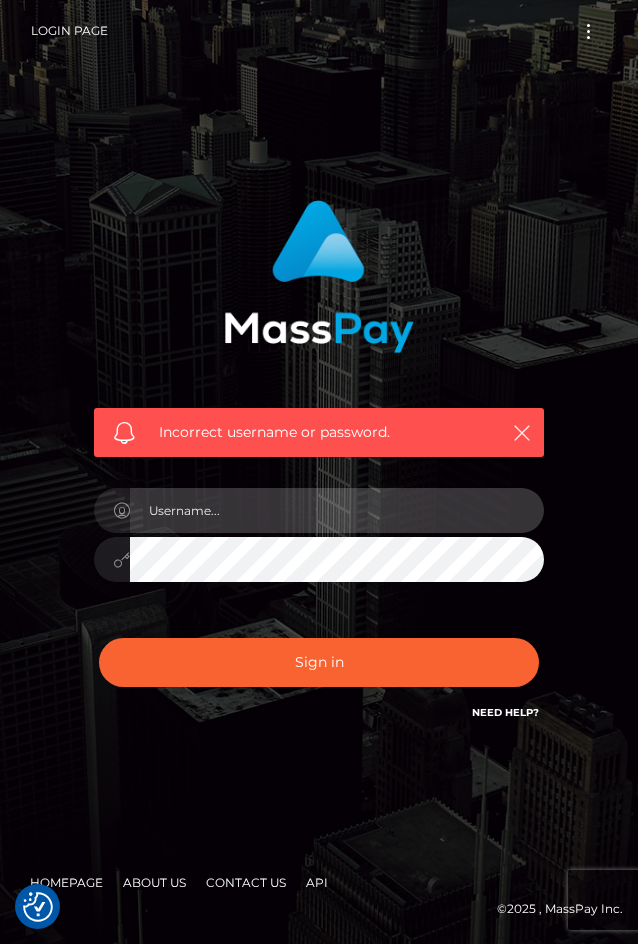 drag, startPoint x: 253, startPoint y: 594, endPoint x: 163, endPoint y: 514, distance: 120.41595 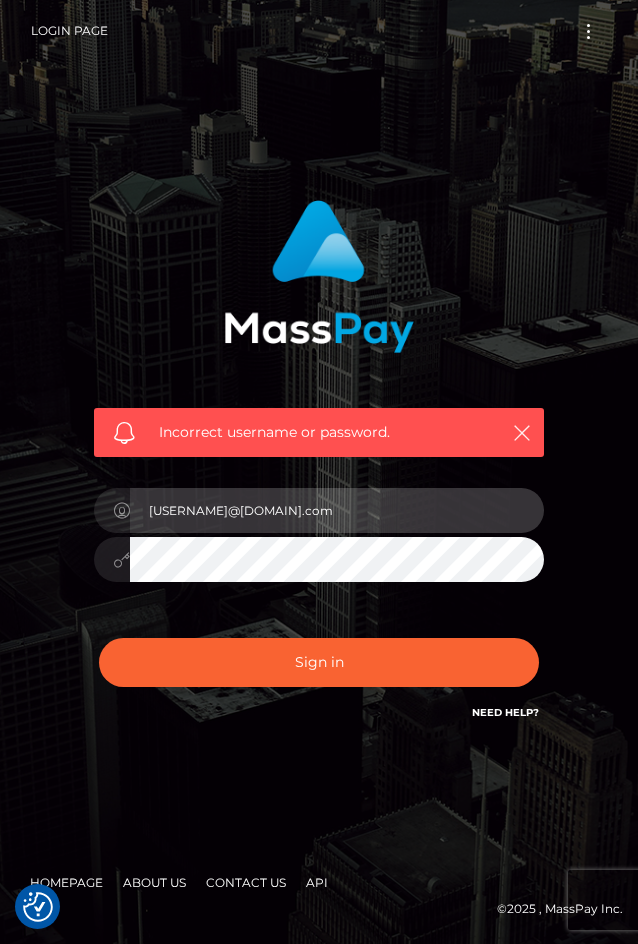 type on "[USERNAME]@[DOMAIN].com" 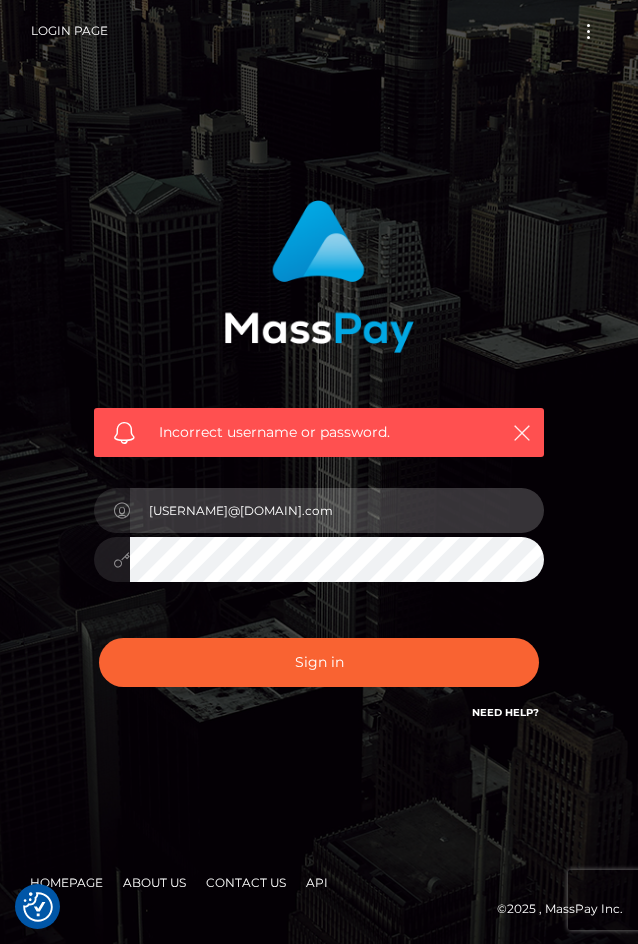 click on "yagia1b2c3@docomo.ne.jp" at bounding box center (337, 510) 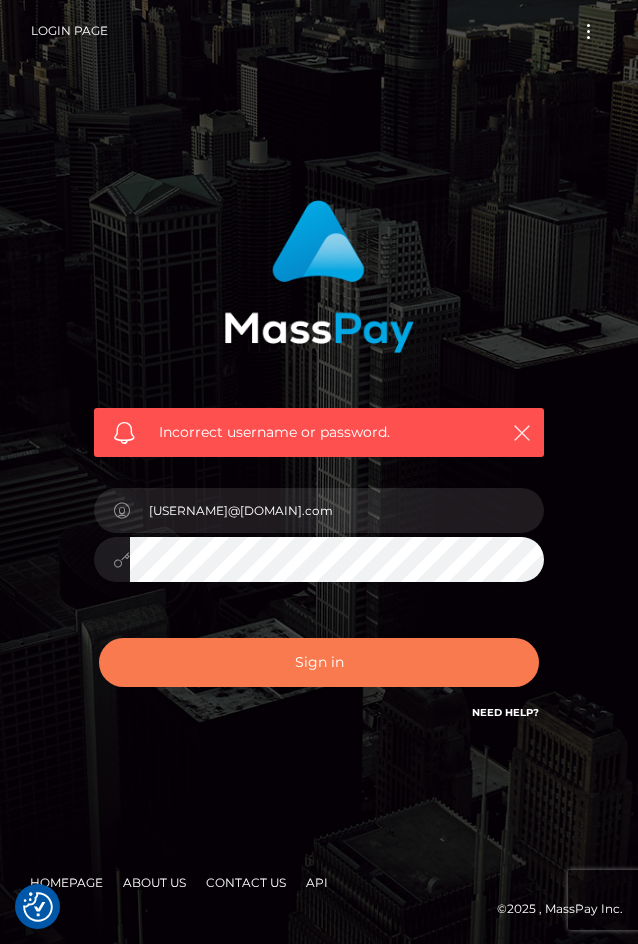 click on "Sign in" at bounding box center [319, 662] 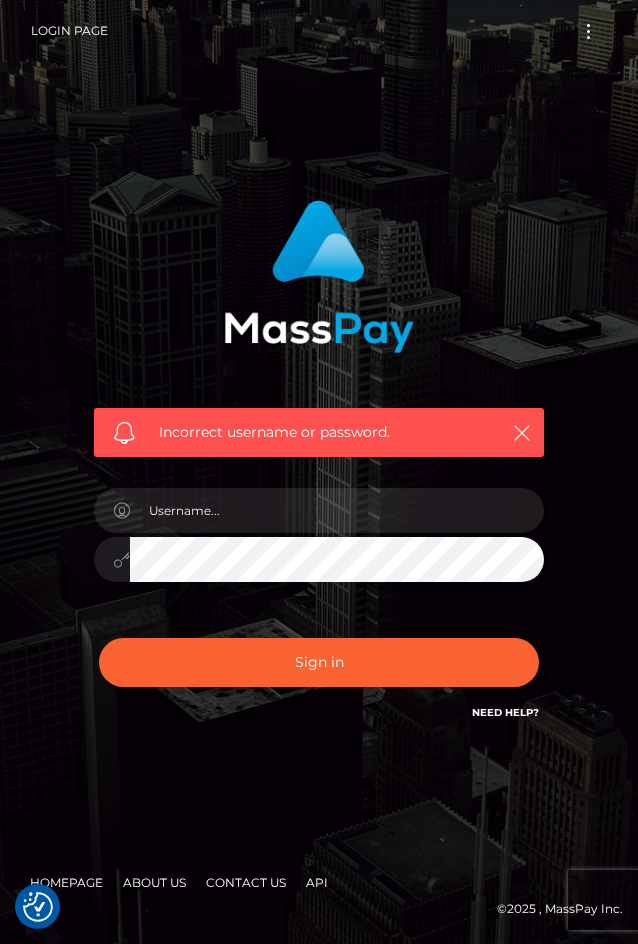 scroll, scrollTop: 0, scrollLeft: 0, axis: both 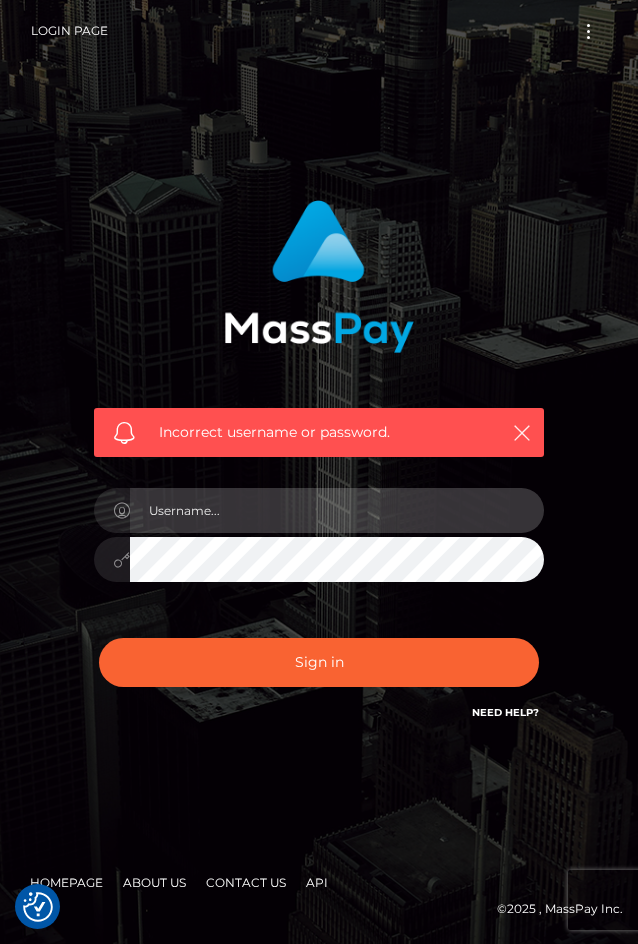 paste on "[USERNAME]@[DOMAIN].com" 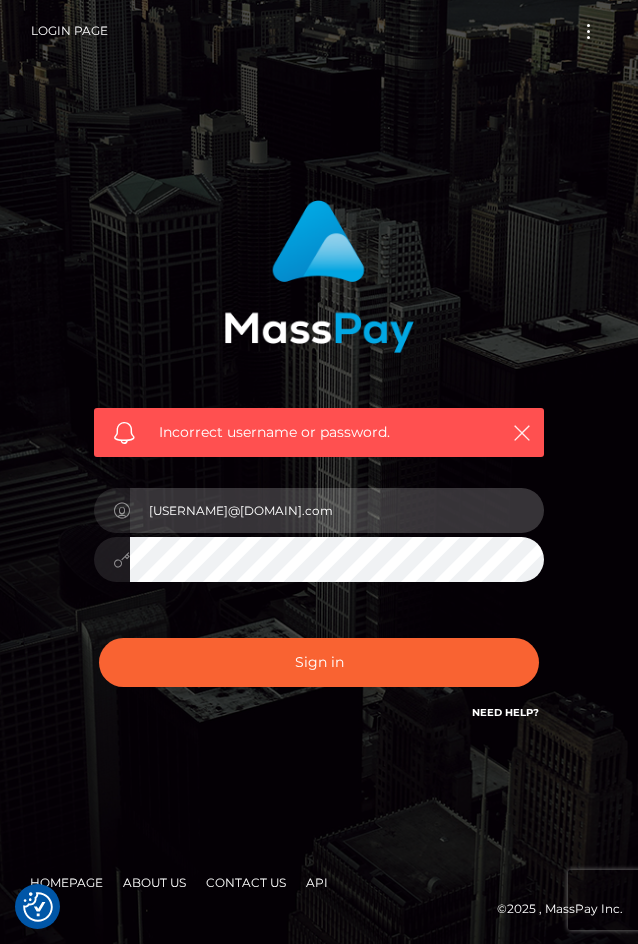type on "[USERNAME]@[DOMAIN].com" 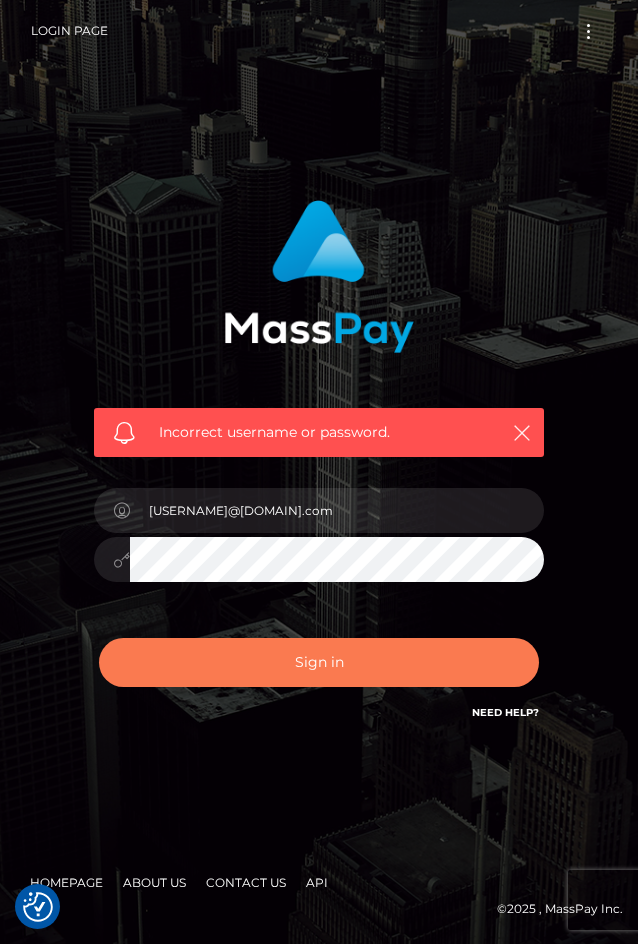 click on "Sign in" at bounding box center [319, 662] 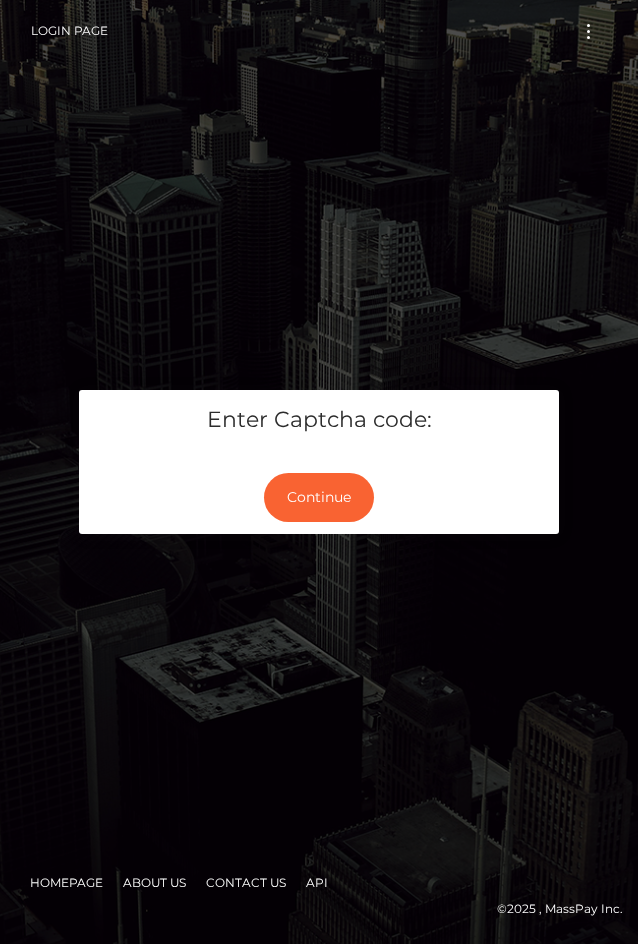 scroll, scrollTop: 0, scrollLeft: 0, axis: both 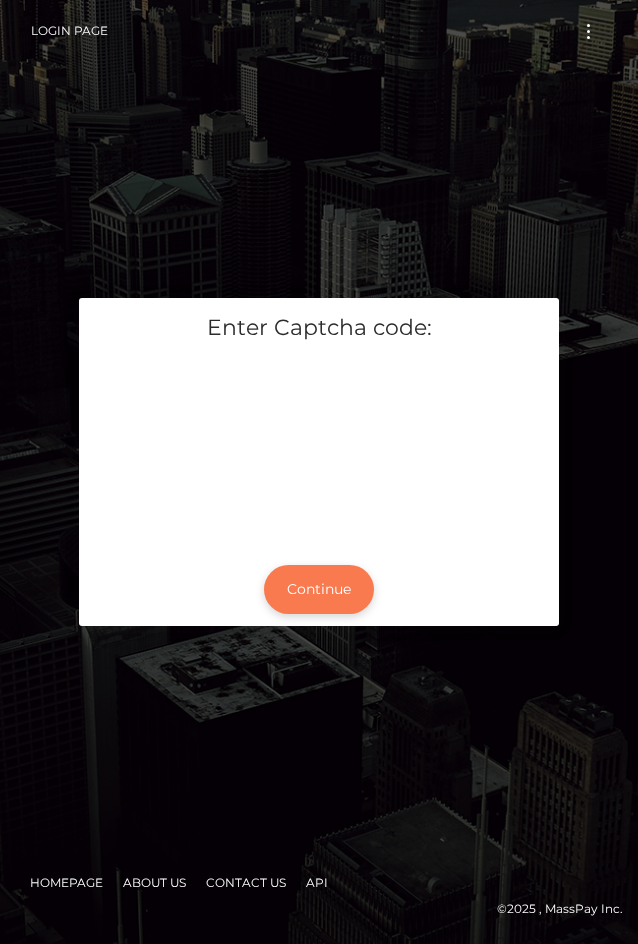 click on "Continue" at bounding box center (319, 589) 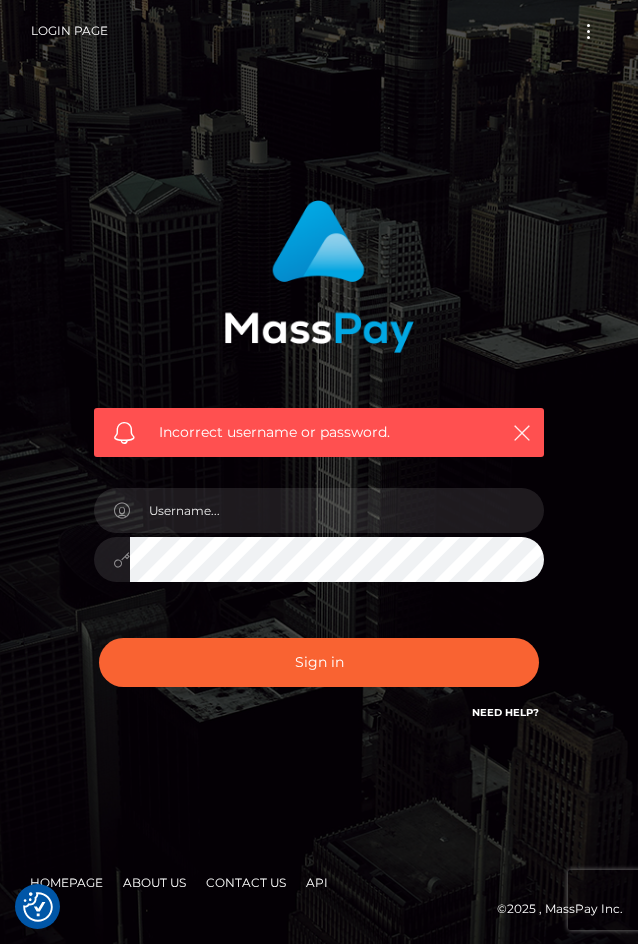 scroll, scrollTop: 0, scrollLeft: 0, axis: both 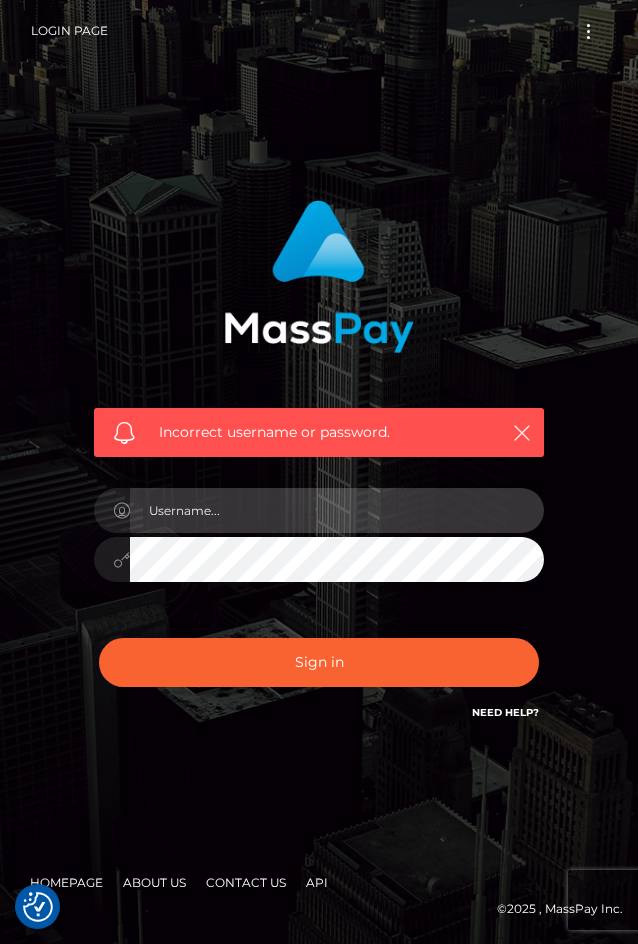 paste on "[USERNAME]@[DOMAIN].jp" 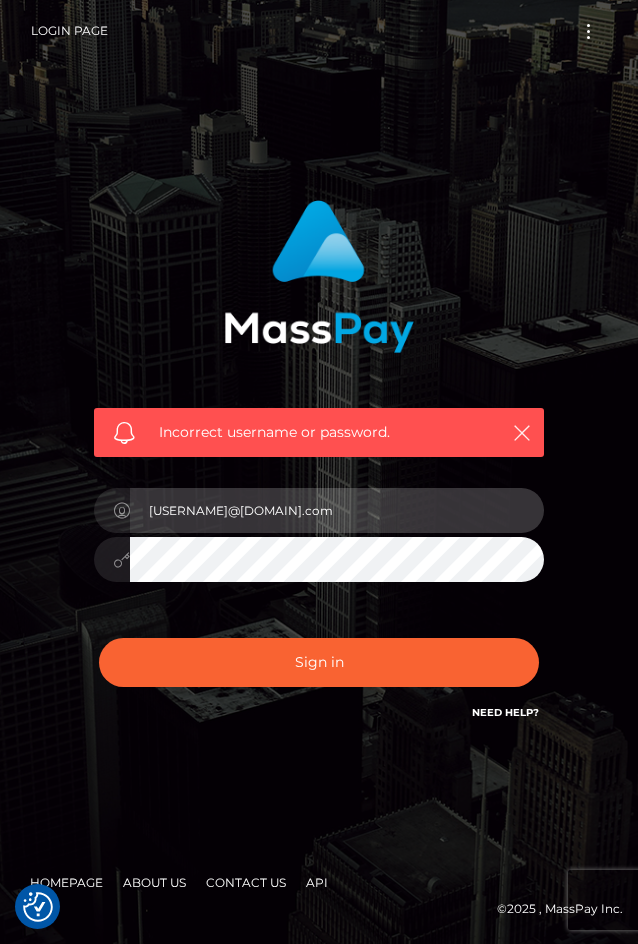 type on "[USERNAME]@[DOMAIN].jp" 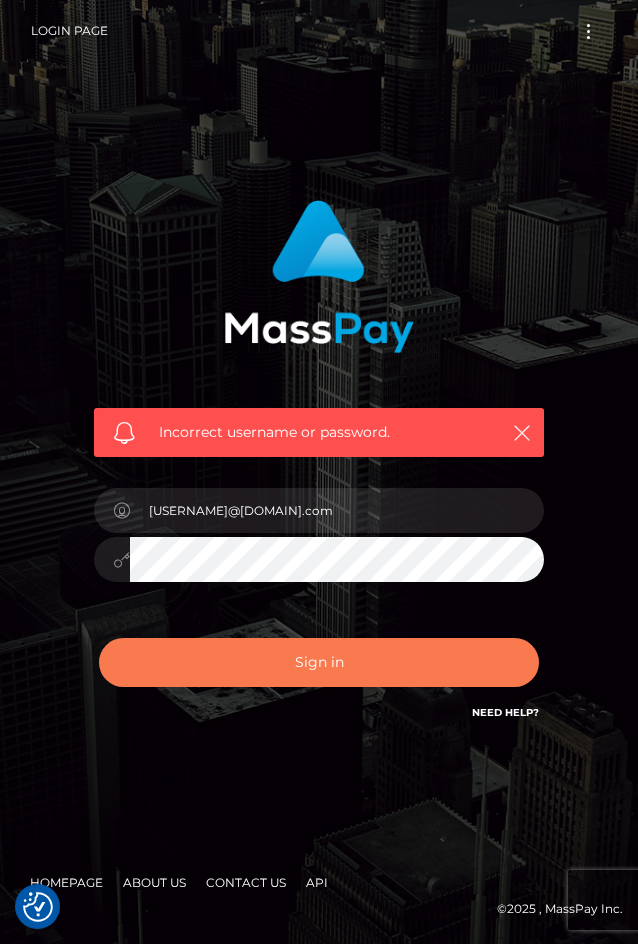 click on "Sign in" at bounding box center [319, 662] 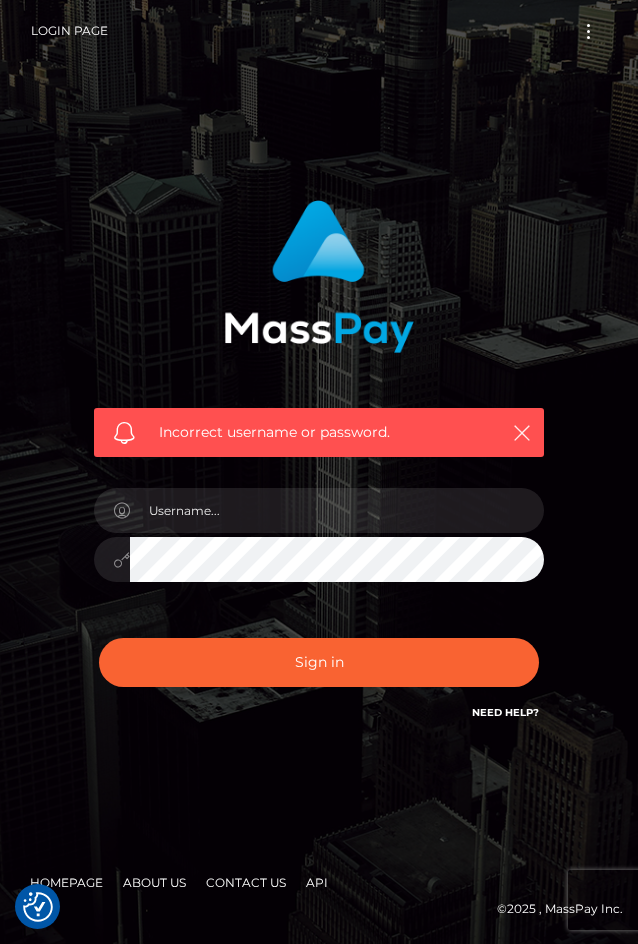 scroll, scrollTop: 0, scrollLeft: 0, axis: both 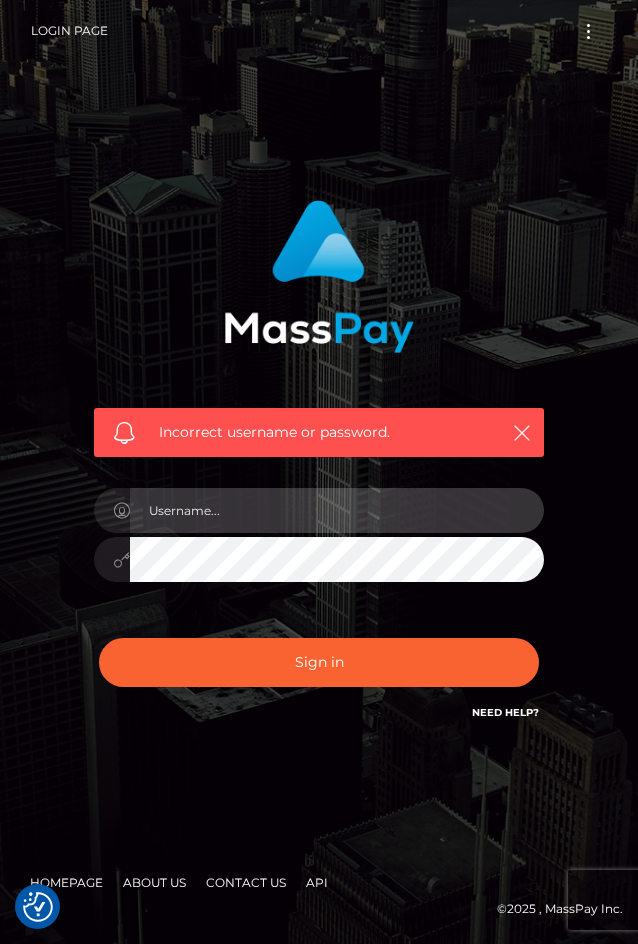 paste on "[USERNAME]@[DOMAIN].com" 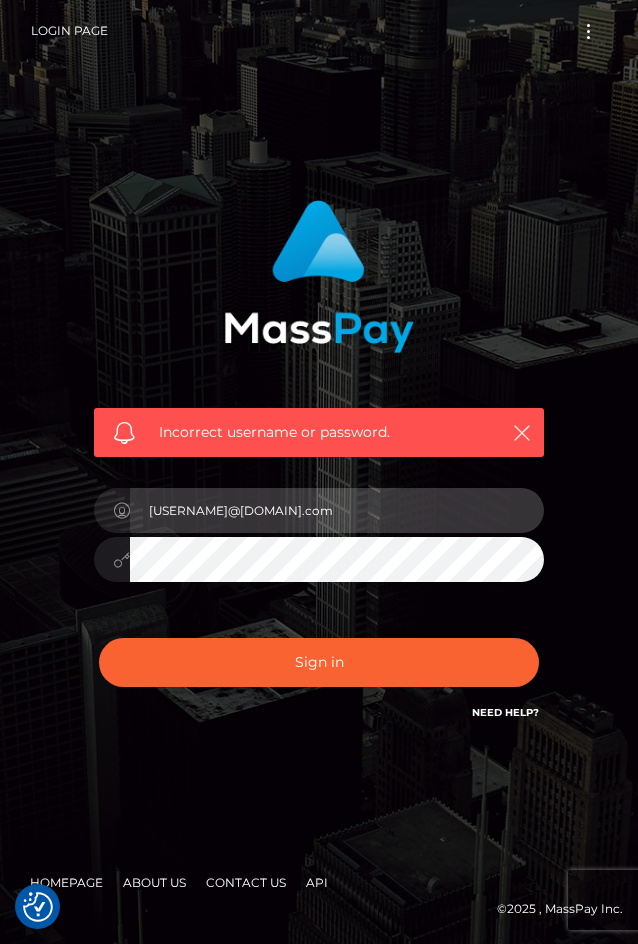type on "[USERNAME]@[DOMAIN].com" 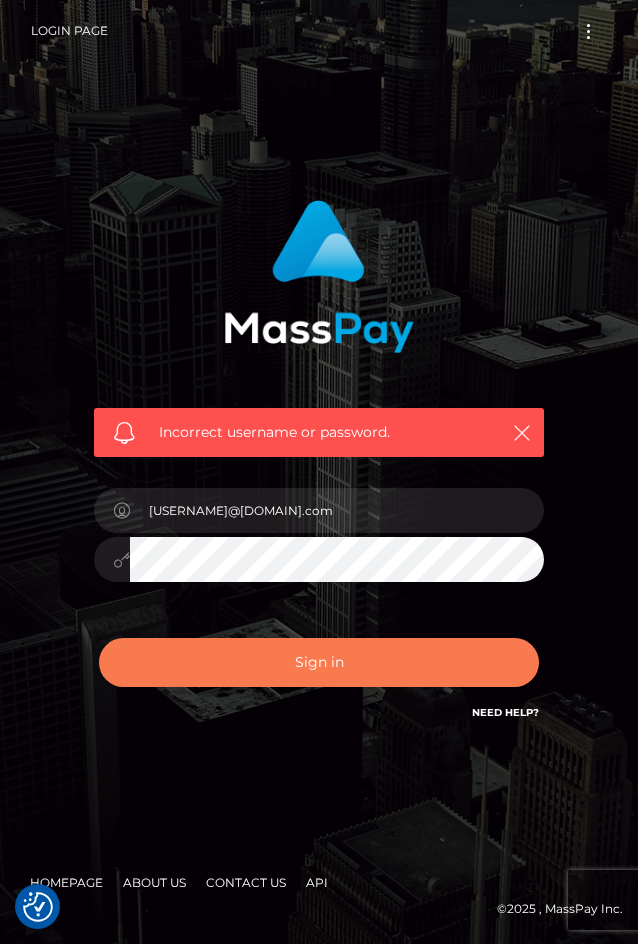click on "Sign in" at bounding box center [319, 662] 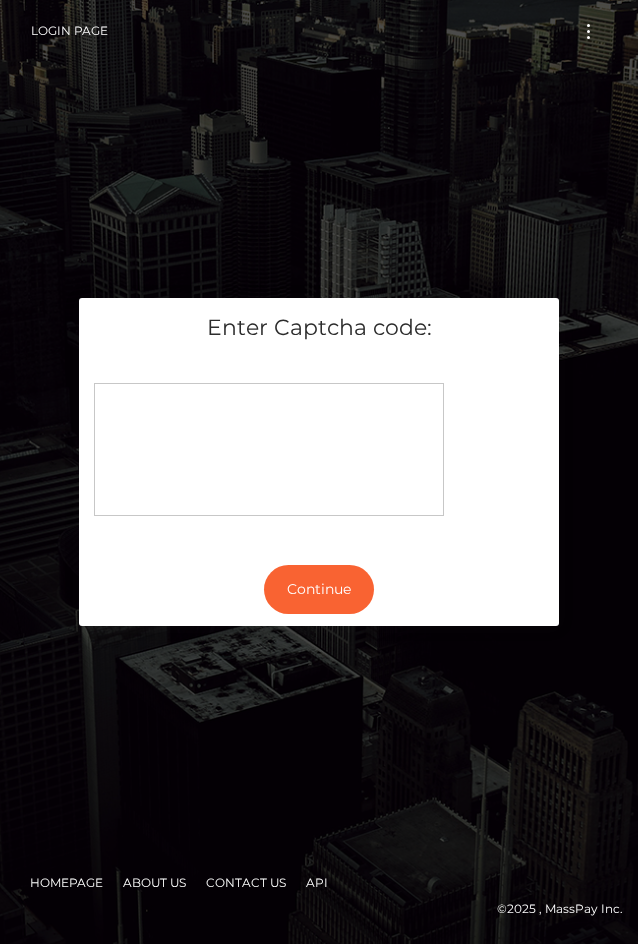 scroll, scrollTop: 0, scrollLeft: 0, axis: both 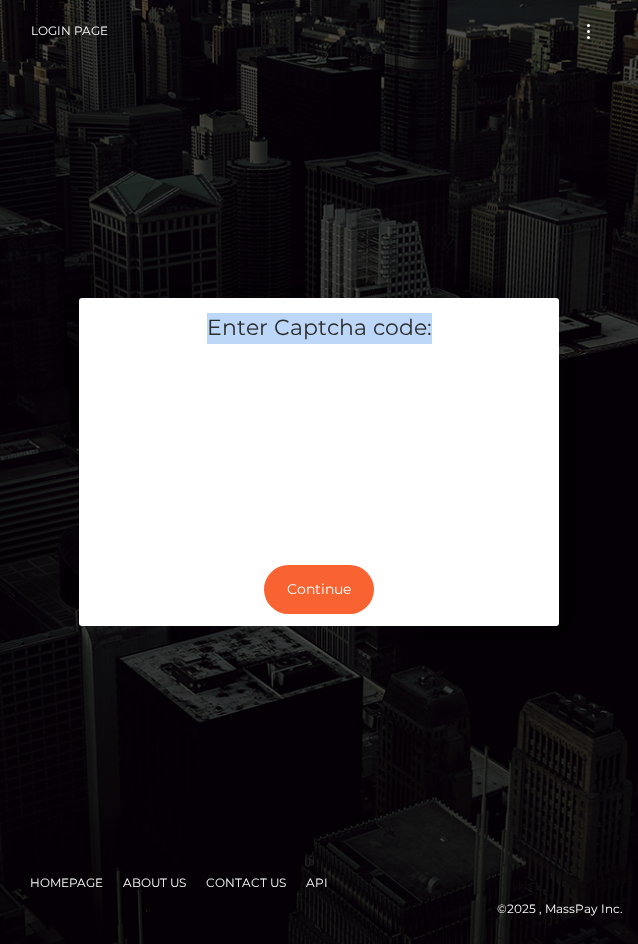 drag, startPoint x: 475, startPoint y: 324, endPoint x: 197, endPoint y: 323, distance: 278.0018 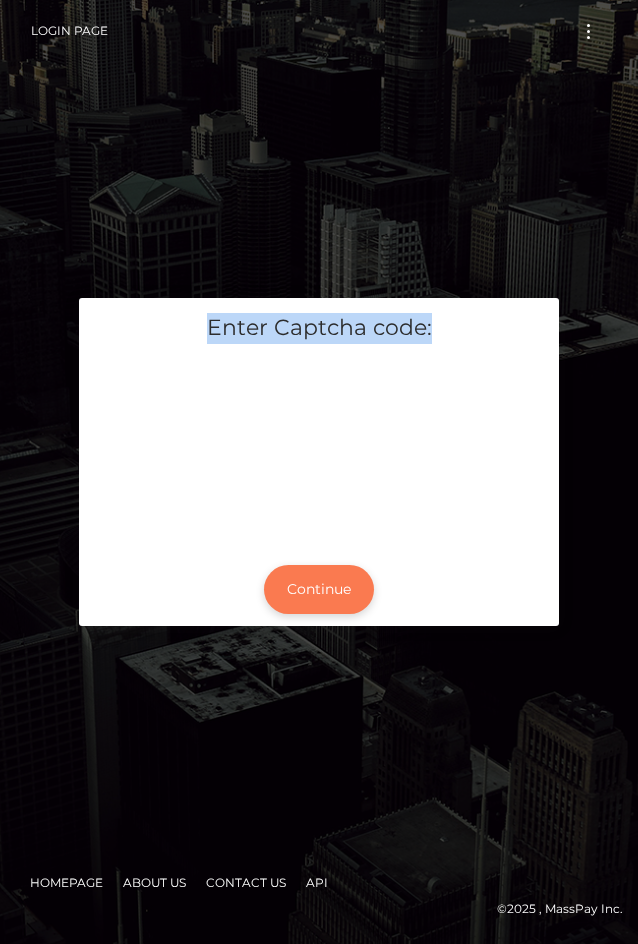 click on "Continue" at bounding box center [319, 589] 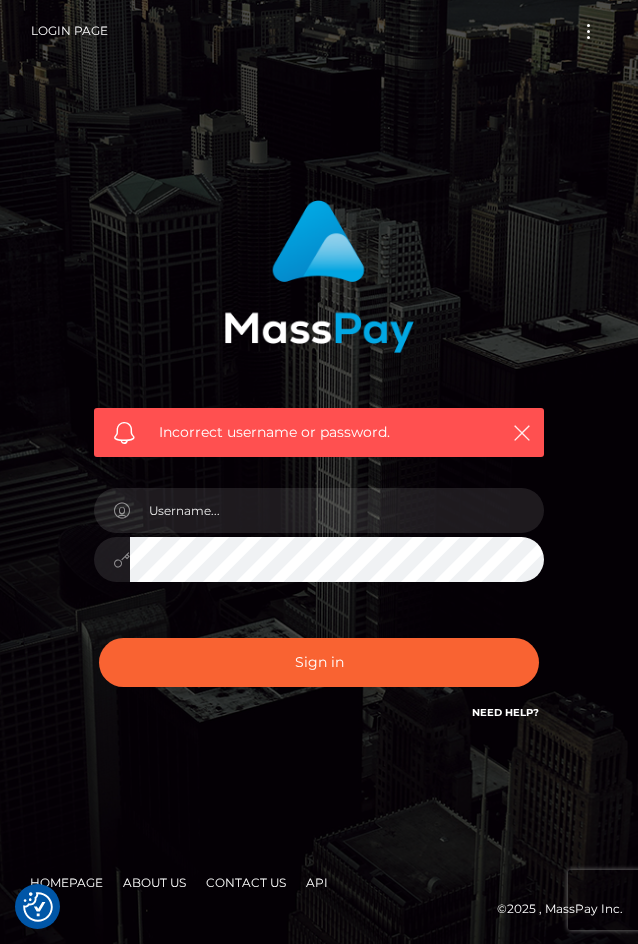scroll, scrollTop: 0, scrollLeft: 0, axis: both 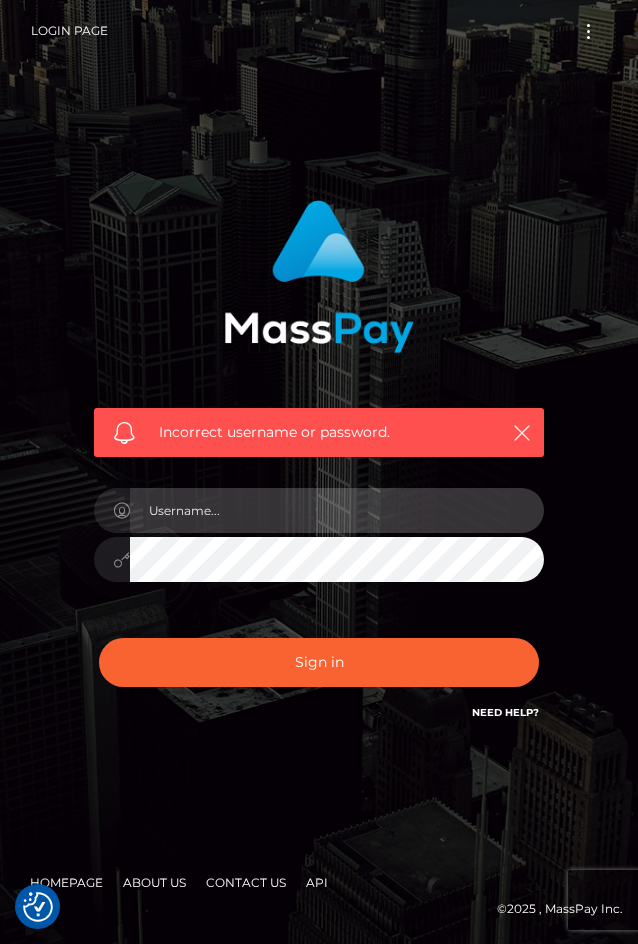 click at bounding box center [337, 510] 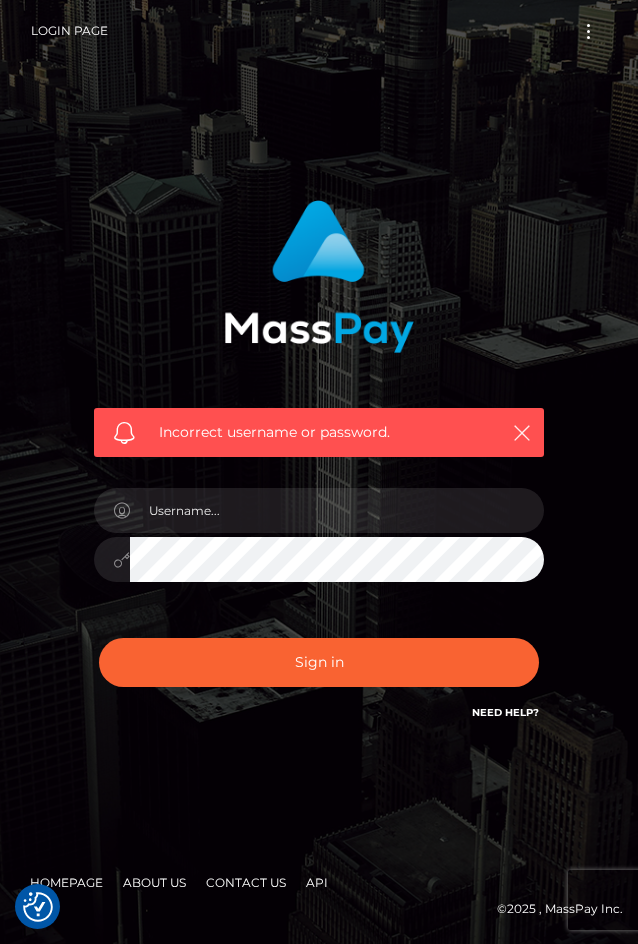 click on "Homepage
About Us
Contact Us
API" at bounding box center (322, 882) 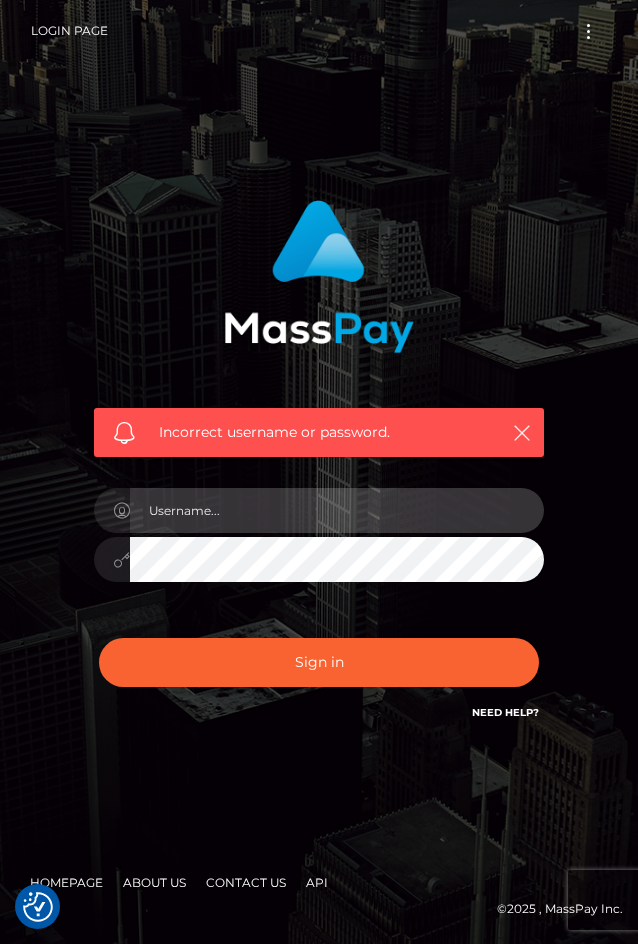 click at bounding box center (337, 510) 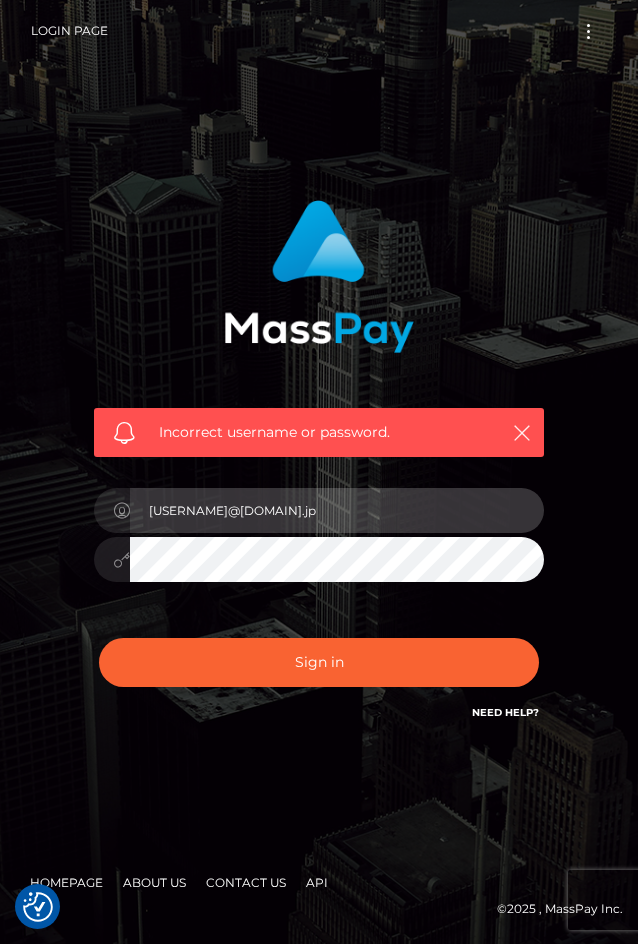 paste on "yagia1b2c3@docomo.ne.jp" 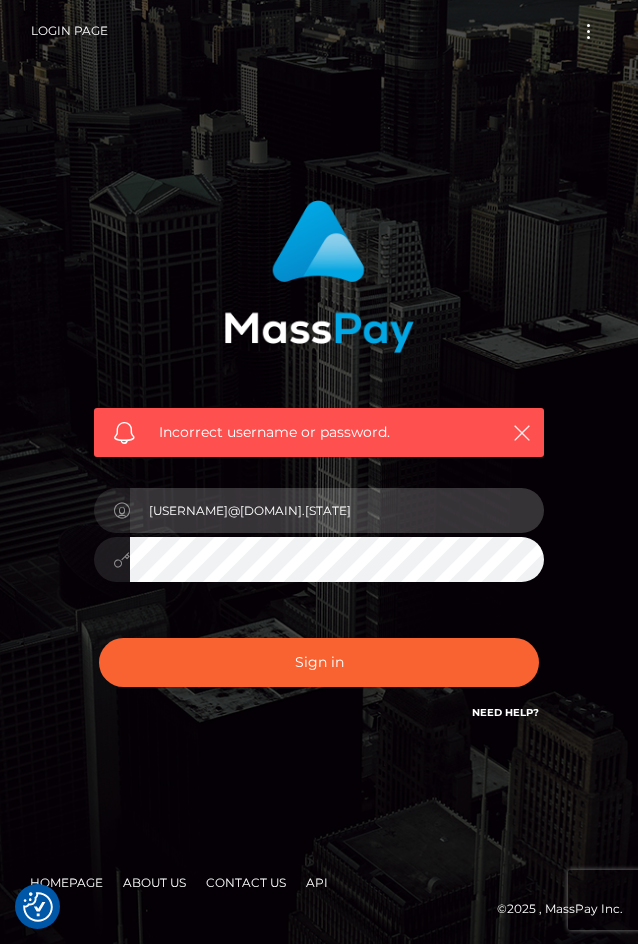 type on "yagia1b2c3@docomo.ne" 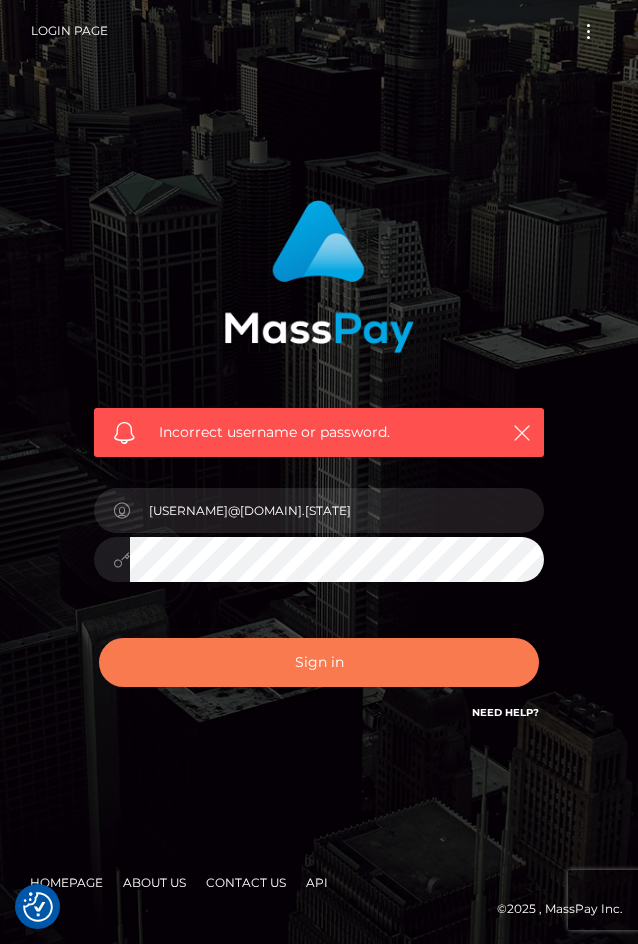 click on "Sign in" at bounding box center [319, 662] 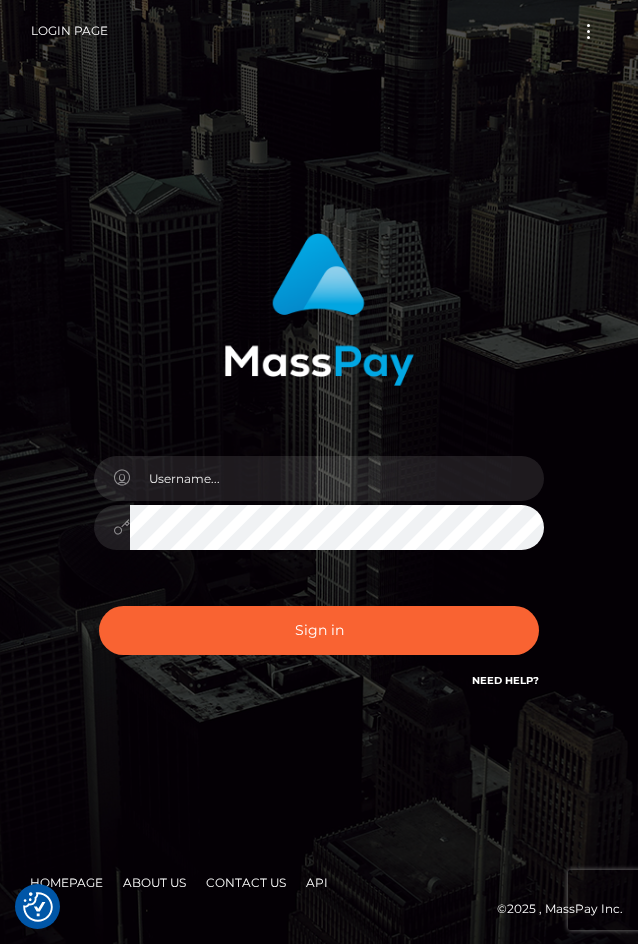 scroll, scrollTop: 0, scrollLeft: 0, axis: both 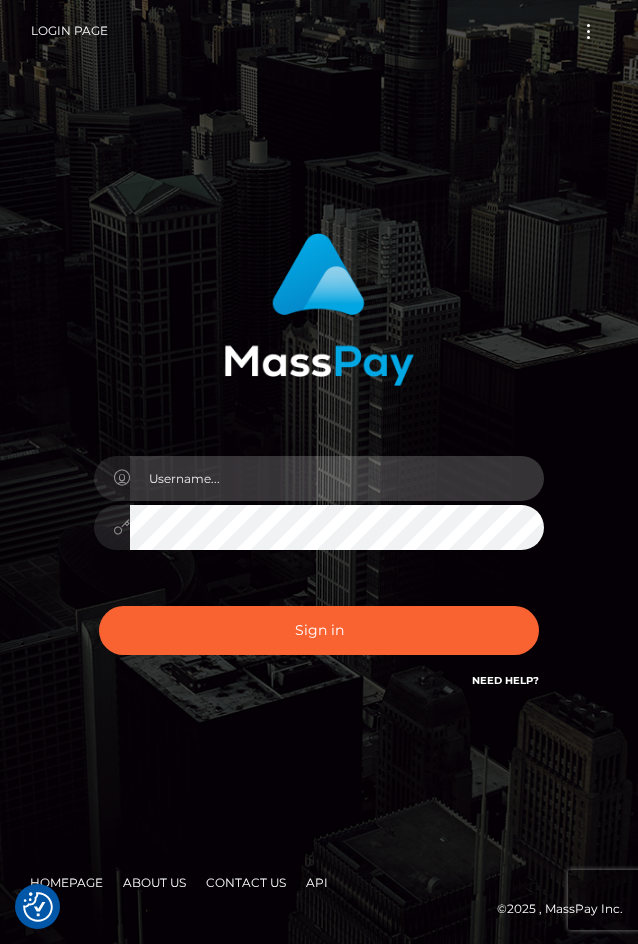click at bounding box center [337, 478] 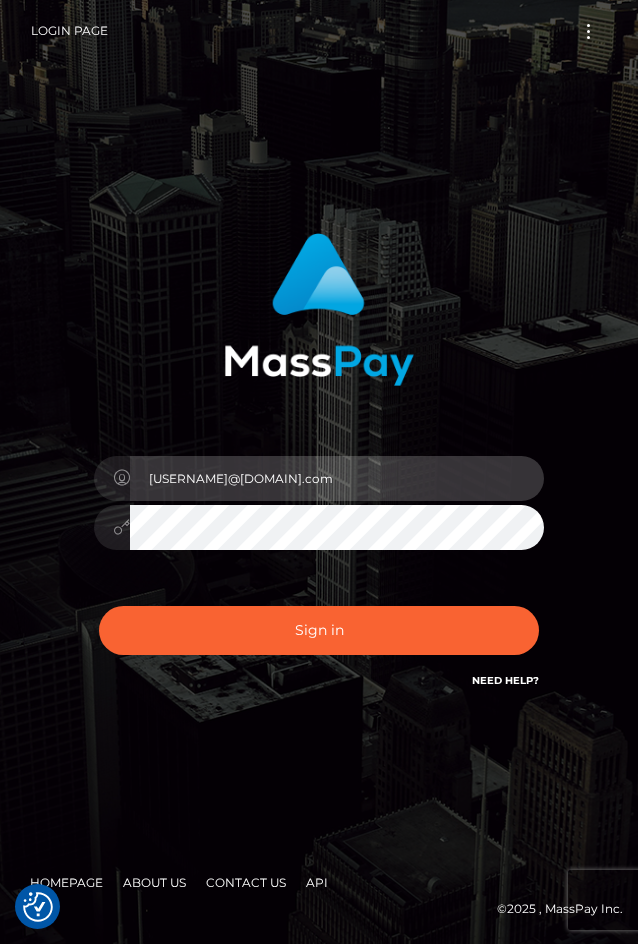 click on "[USERNAME]@[DOMAIN].com" at bounding box center [337, 478] 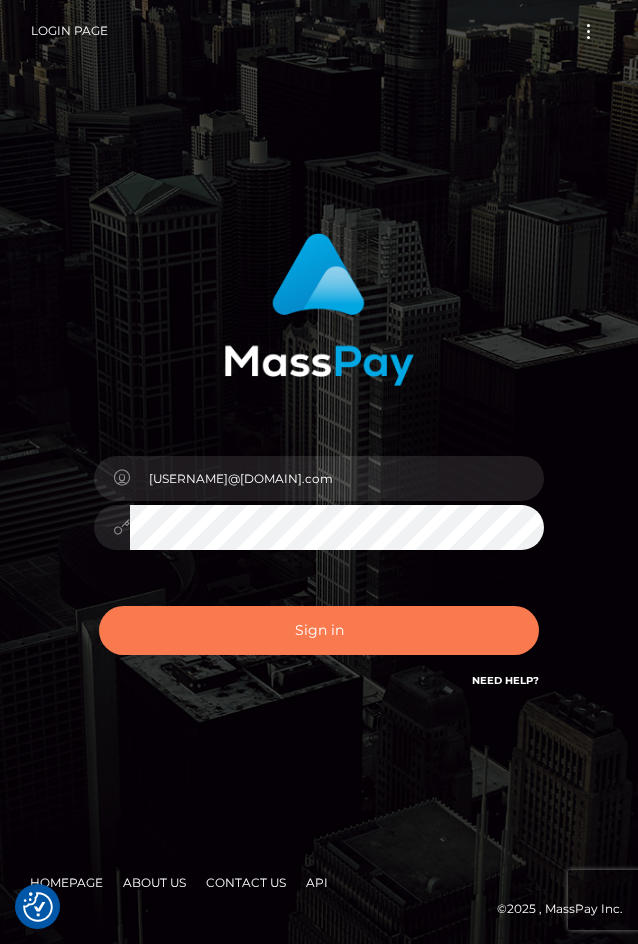 click on "Sign in" at bounding box center (319, 630) 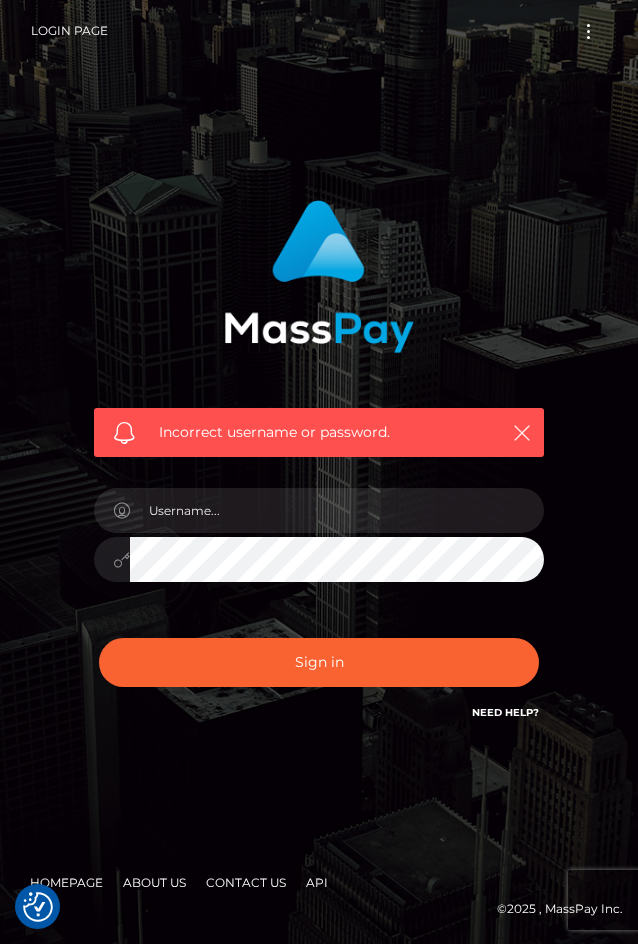 scroll, scrollTop: 0, scrollLeft: 0, axis: both 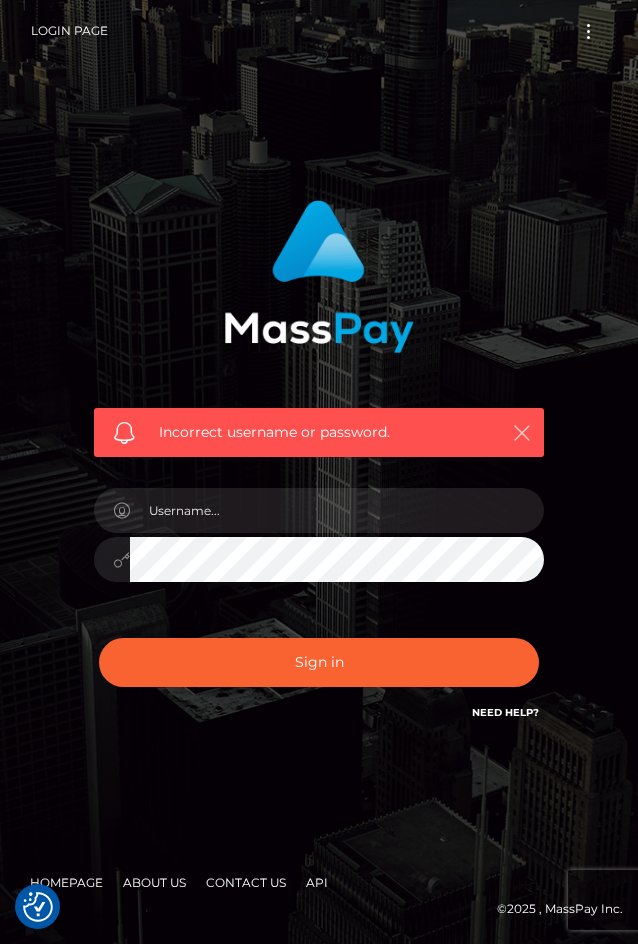 drag, startPoint x: 534, startPoint y: 431, endPoint x: 513, endPoint y: 434, distance: 21.213203 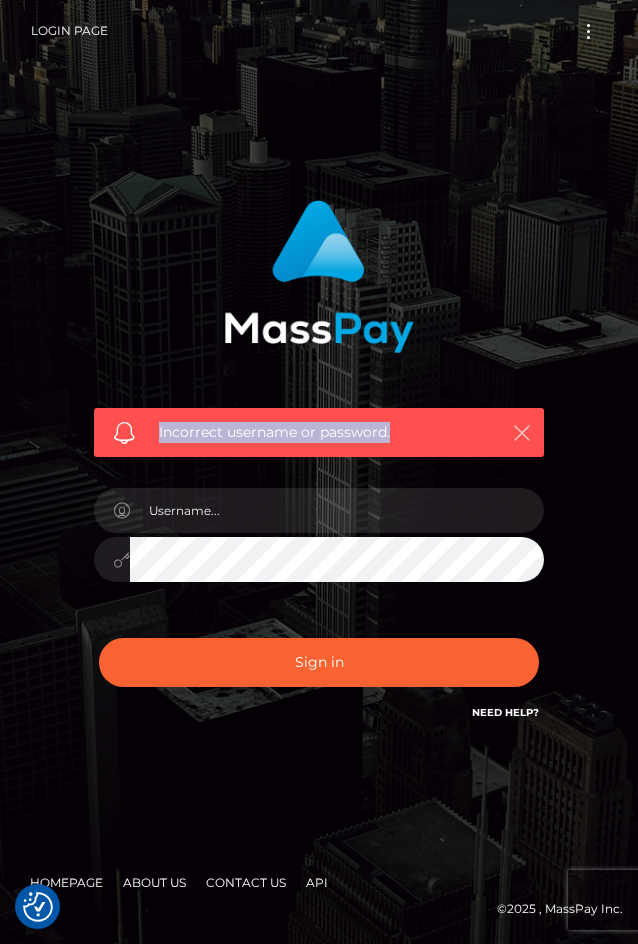 click at bounding box center [522, 433] 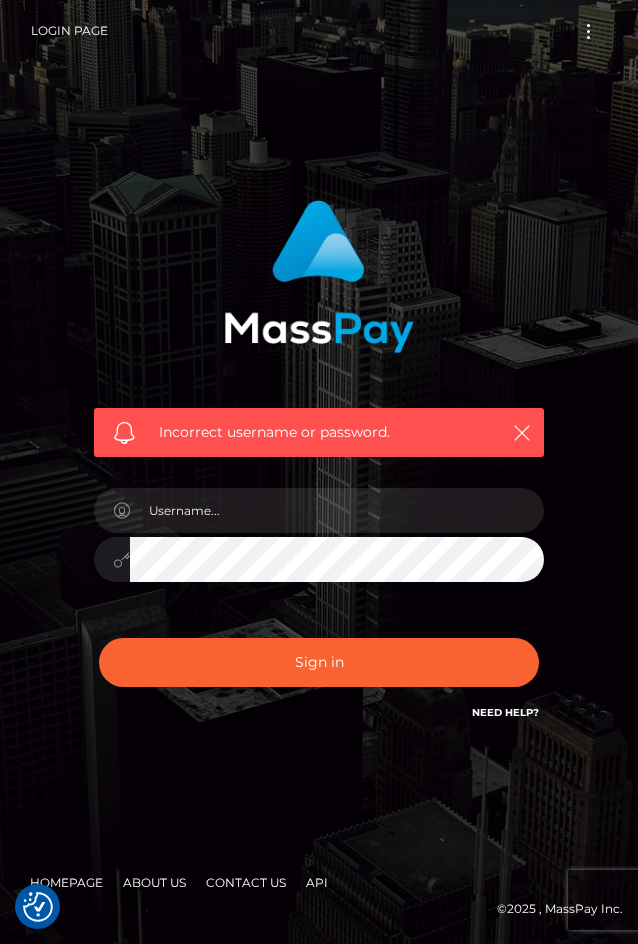 click on "Incorrect username or password." at bounding box center [319, 462] 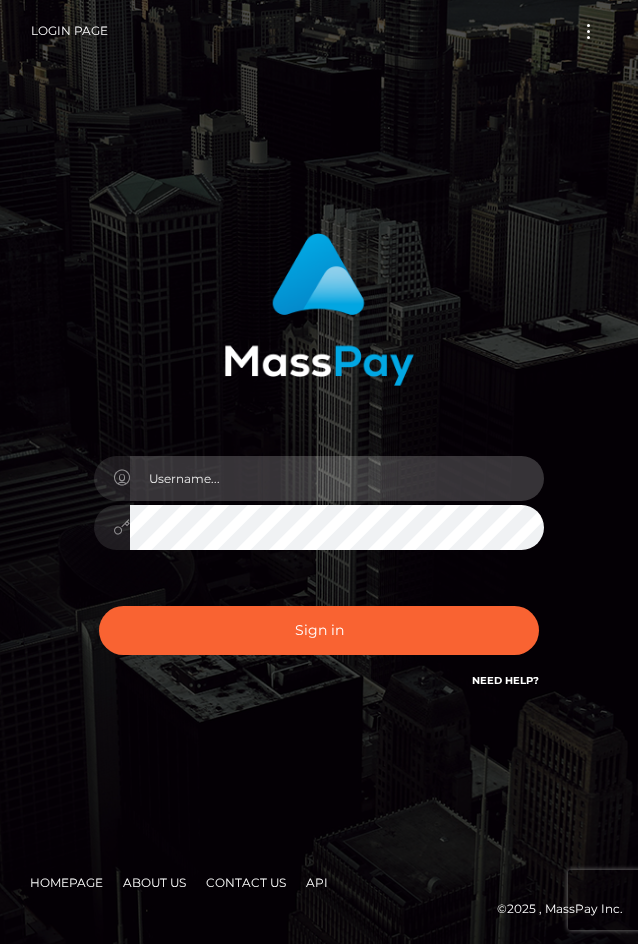 click at bounding box center (337, 478) 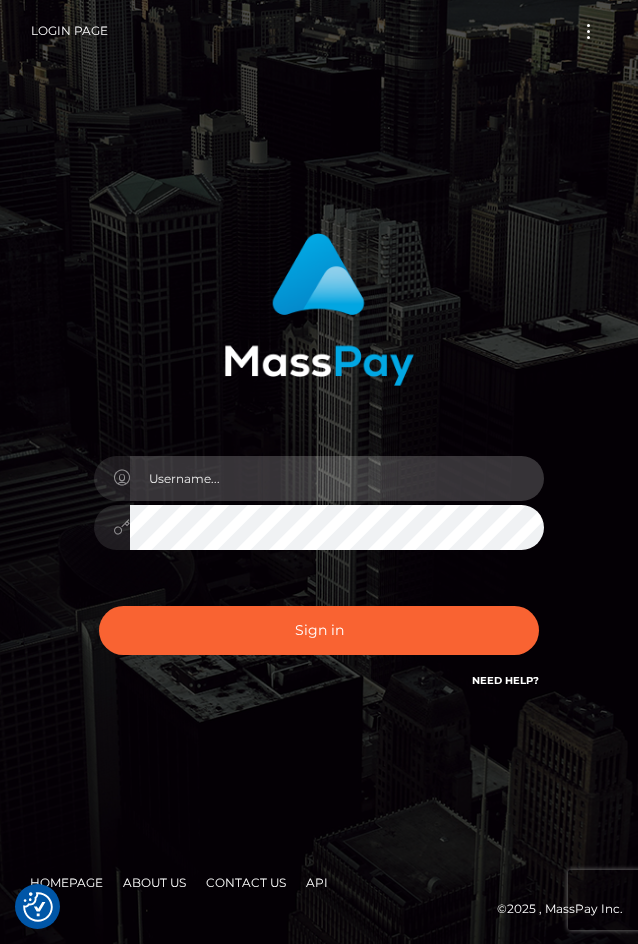 paste on "[USERNAME]@[DOMAIN].com" 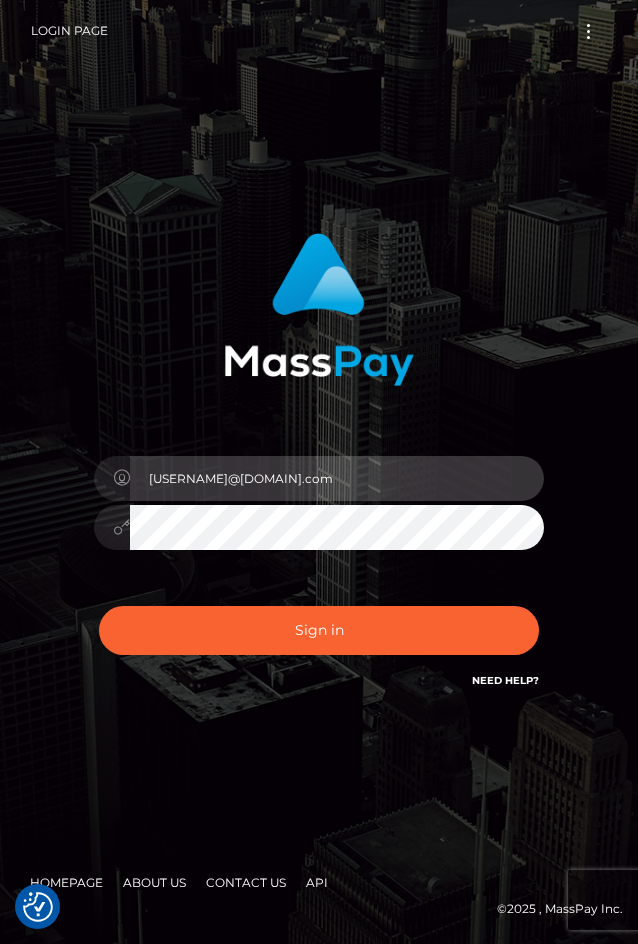 type on "[USERNAME]@[DOMAIN].com" 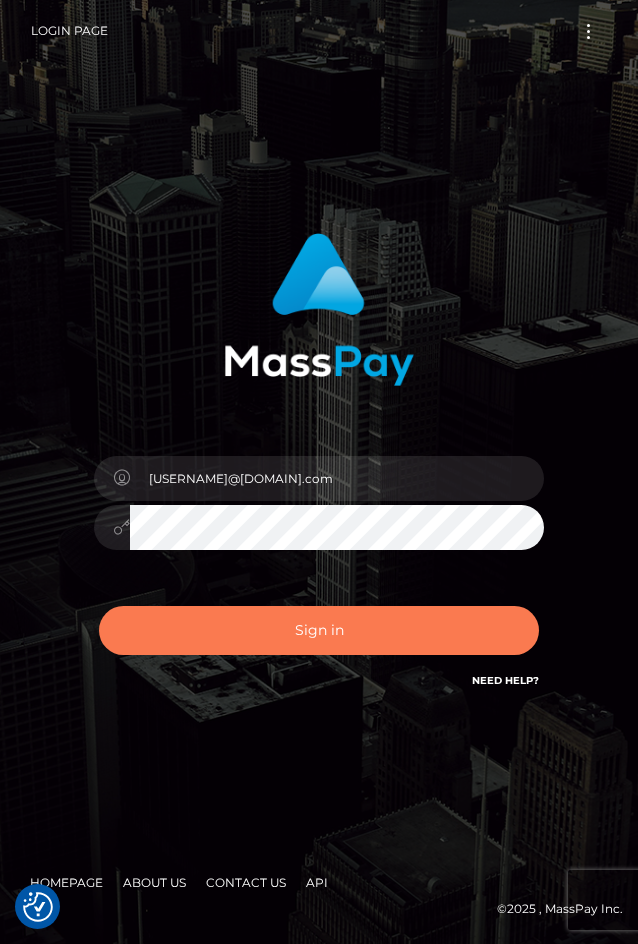 click on "Sign in" at bounding box center [319, 630] 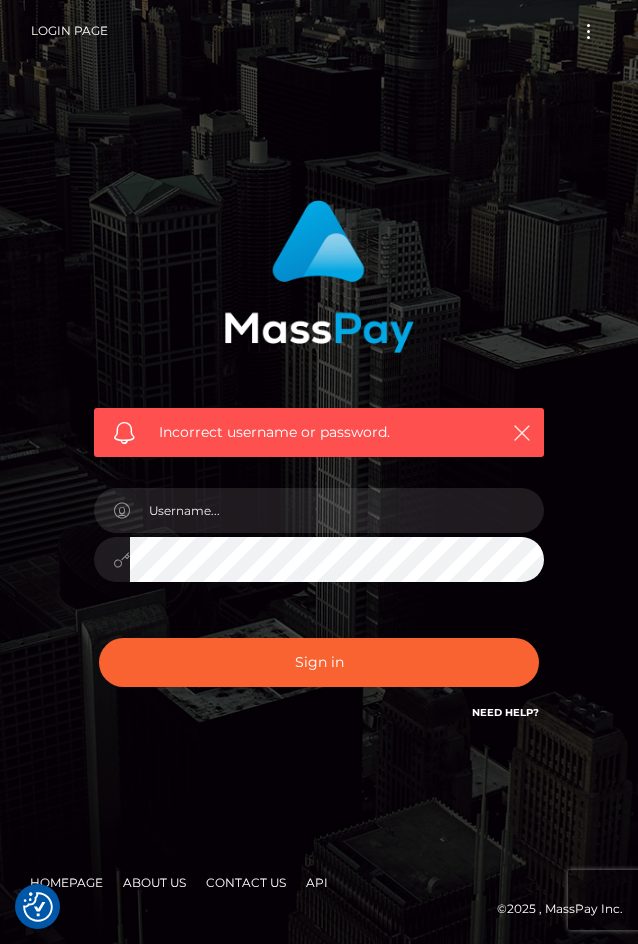 scroll, scrollTop: 0, scrollLeft: 0, axis: both 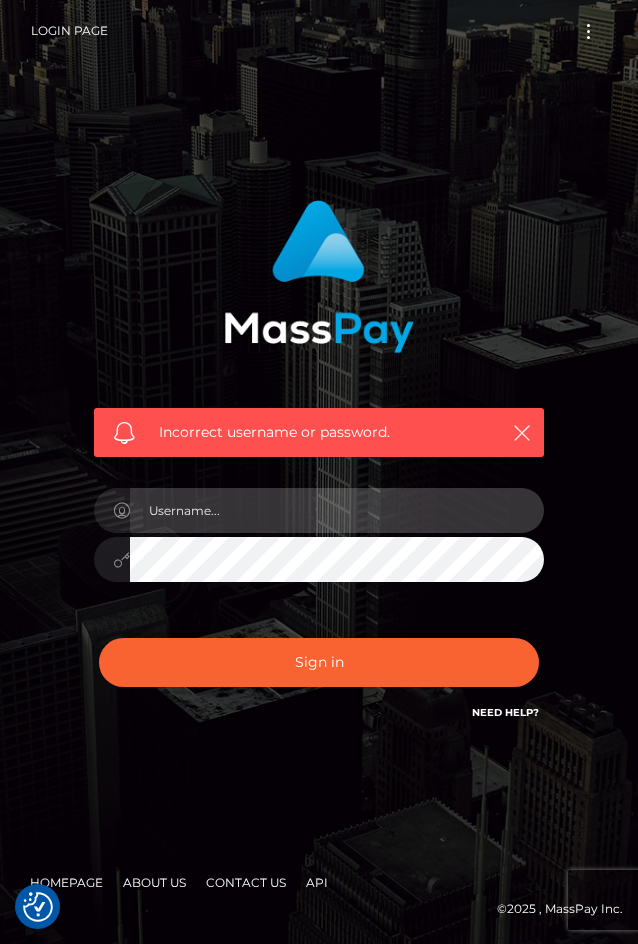 click at bounding box center [337, 510] 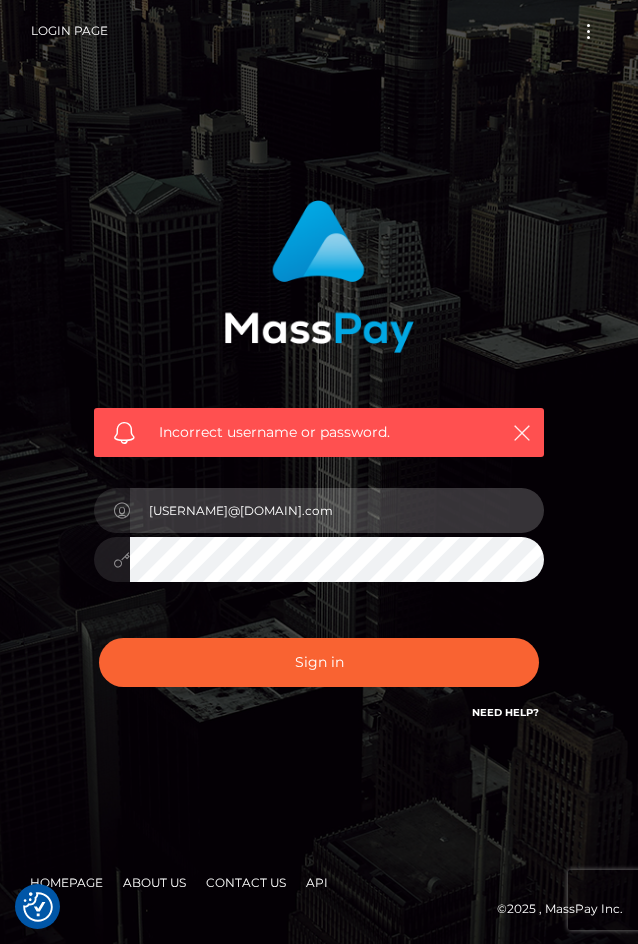type on "yagia1b2c3@docomo.ne.jp" 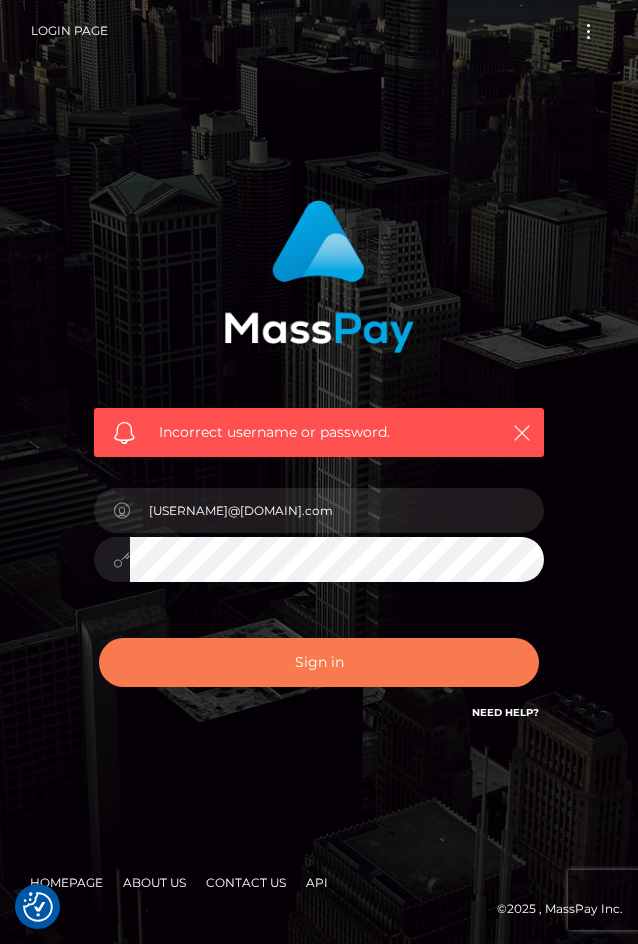 click on "Sign in" at bounding box center (319, 662) 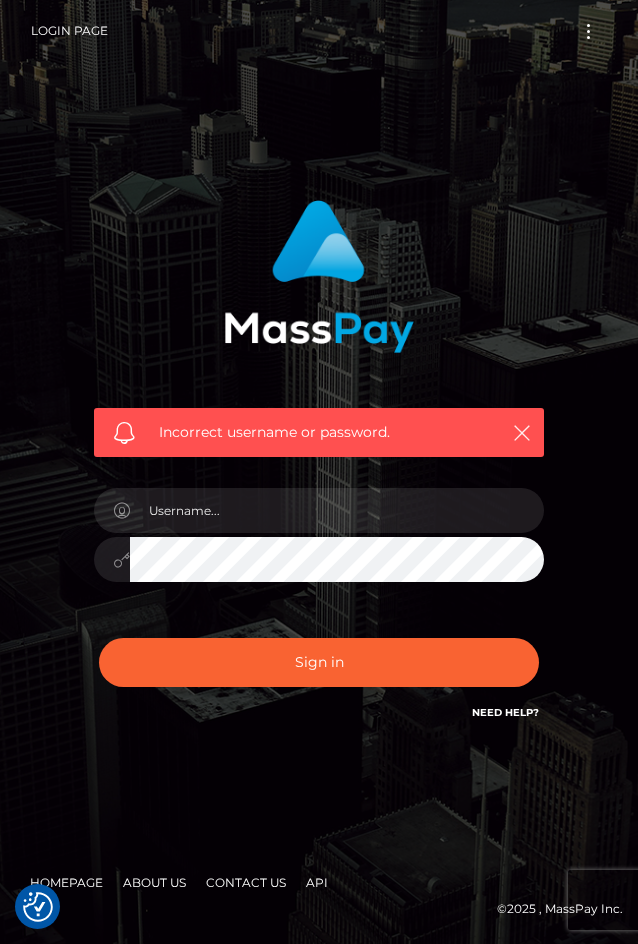 scroll, scrollTop: 0, scrollLeft: 0, axis: both 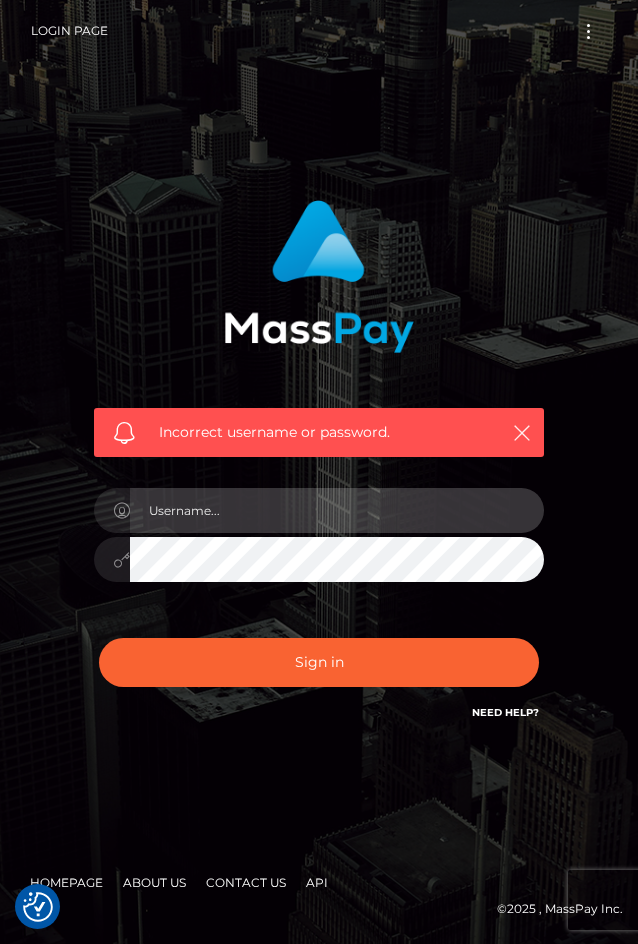 paste on "yagia1b2c3@docomo.ne.jp" 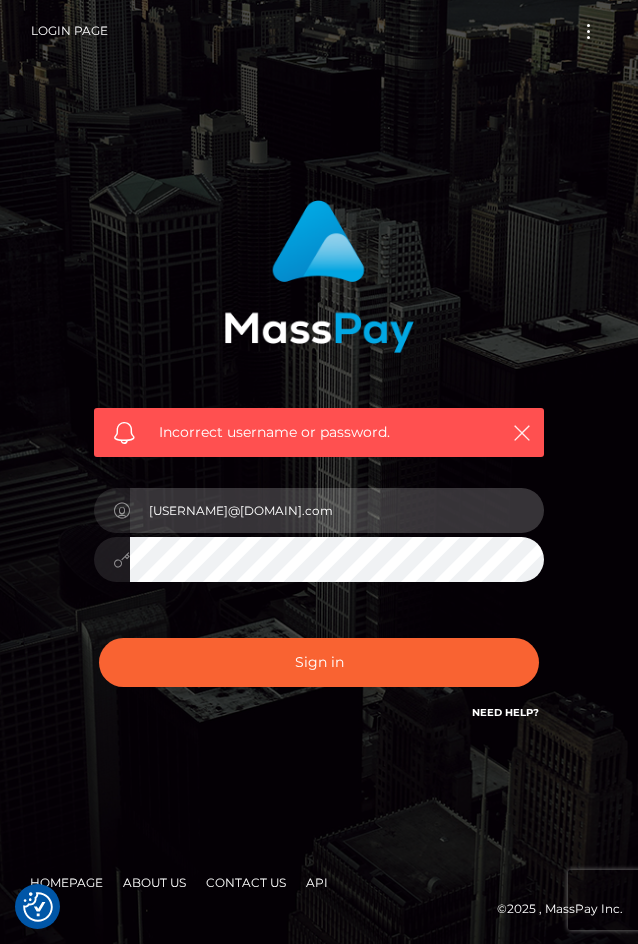 type on "yagia1b2c3@docomo.ne.jp" 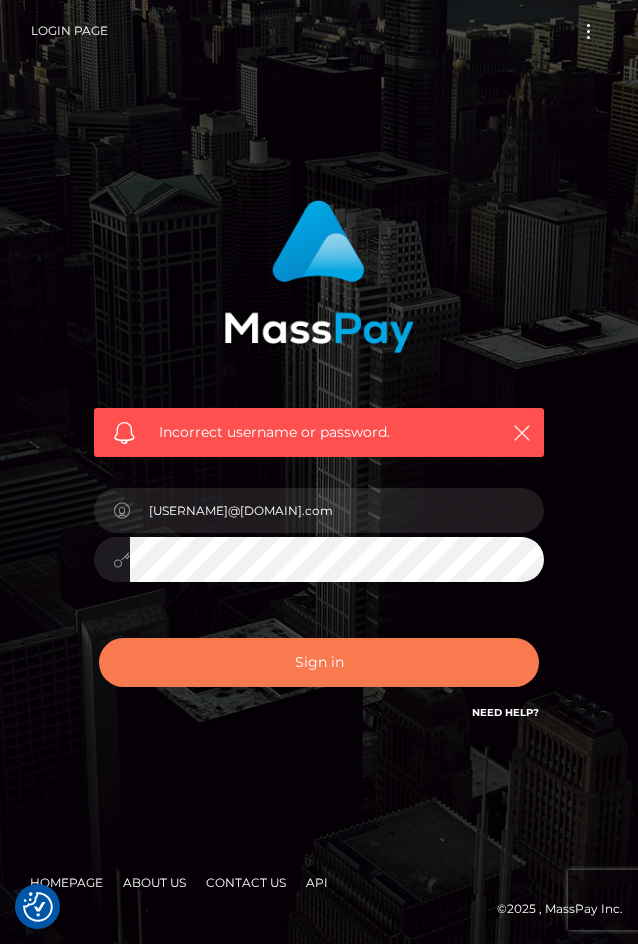 click on "Sign in" at bounding box center [319, 662] 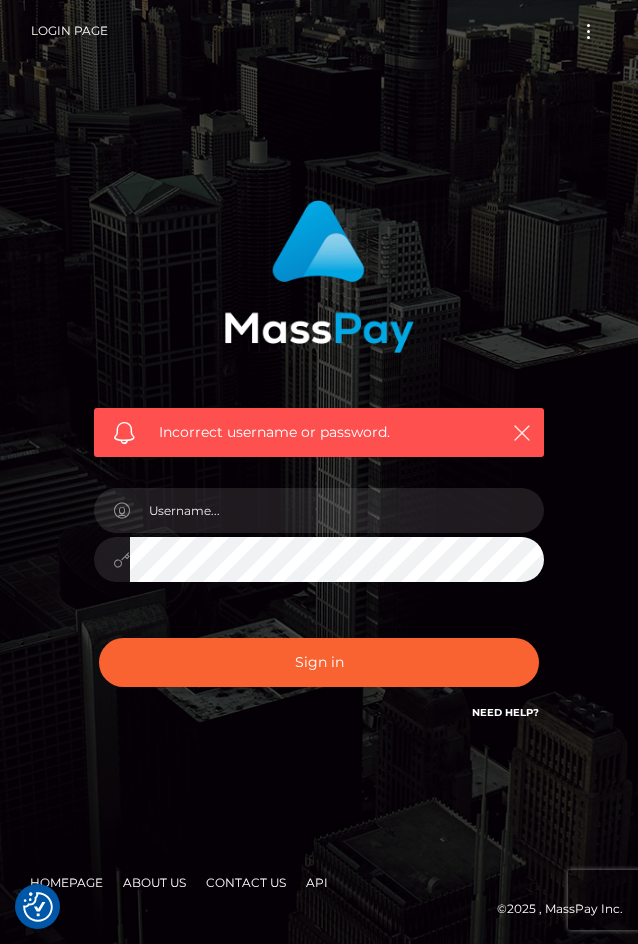 scroll, scrollTop: 0, scrollLeft: 0, axis: both 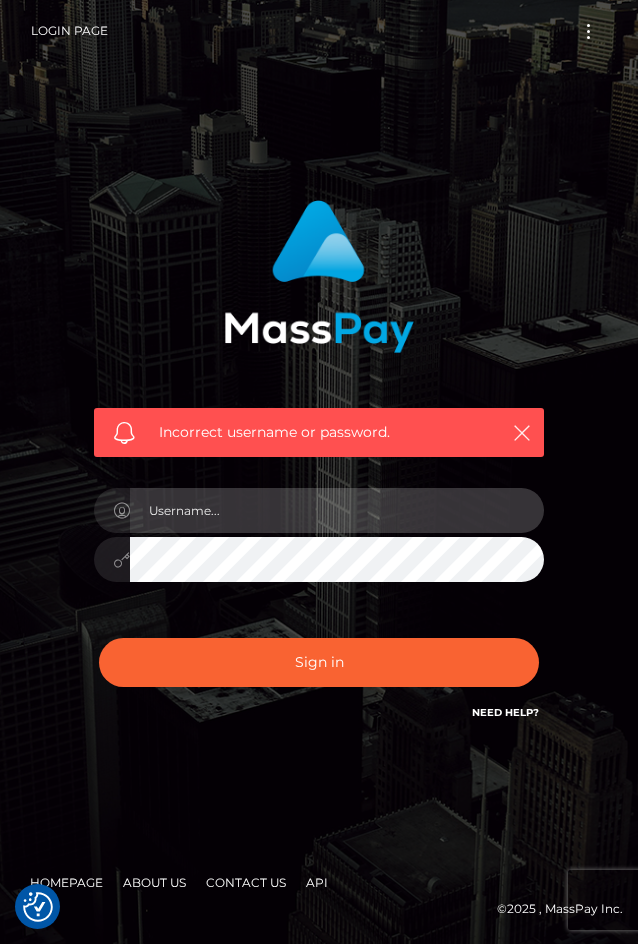 paste on "patipatikenji@docomo.ne.jp" 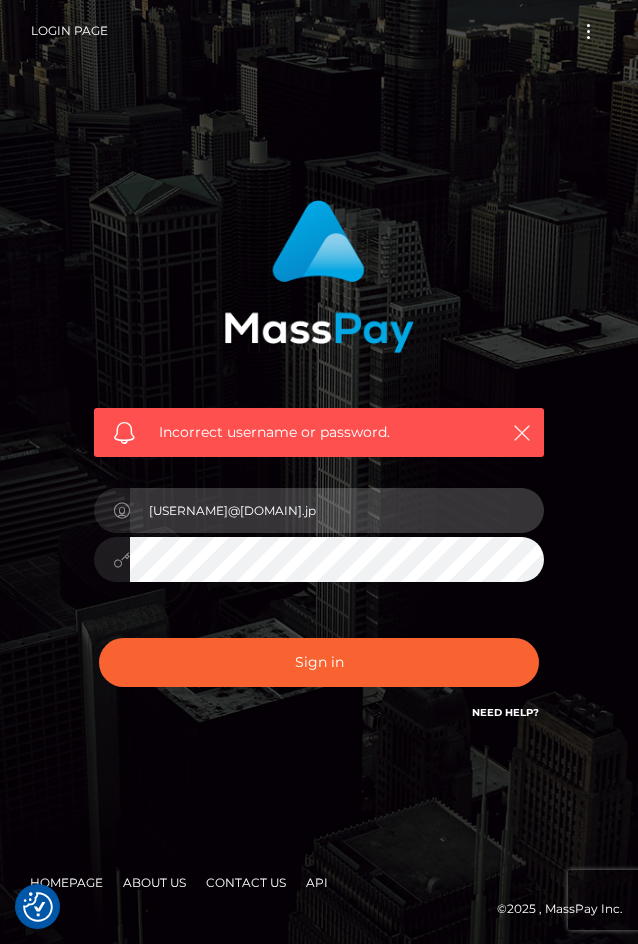type on "patipatikenji@docomo.ne.jp" 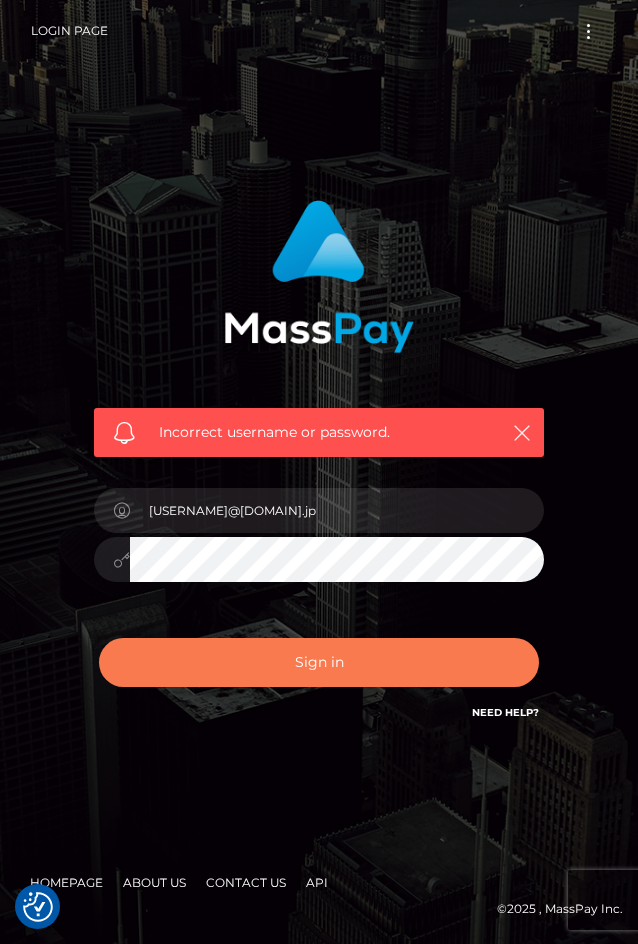 click on "Sign in" at bounding box center (319, 662) 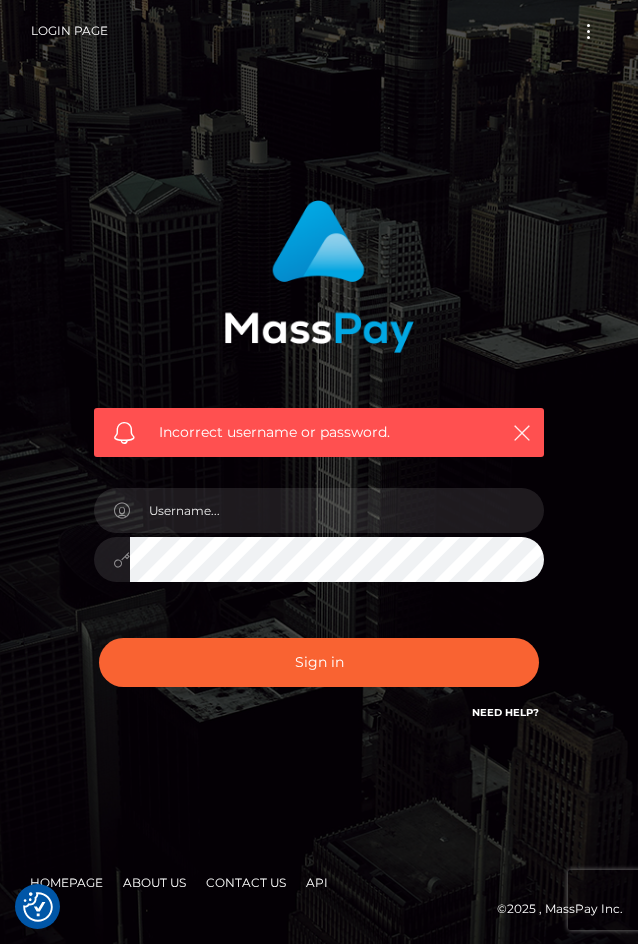 scroll, scrollTop: 0, scrollLeft: 0, axis: both 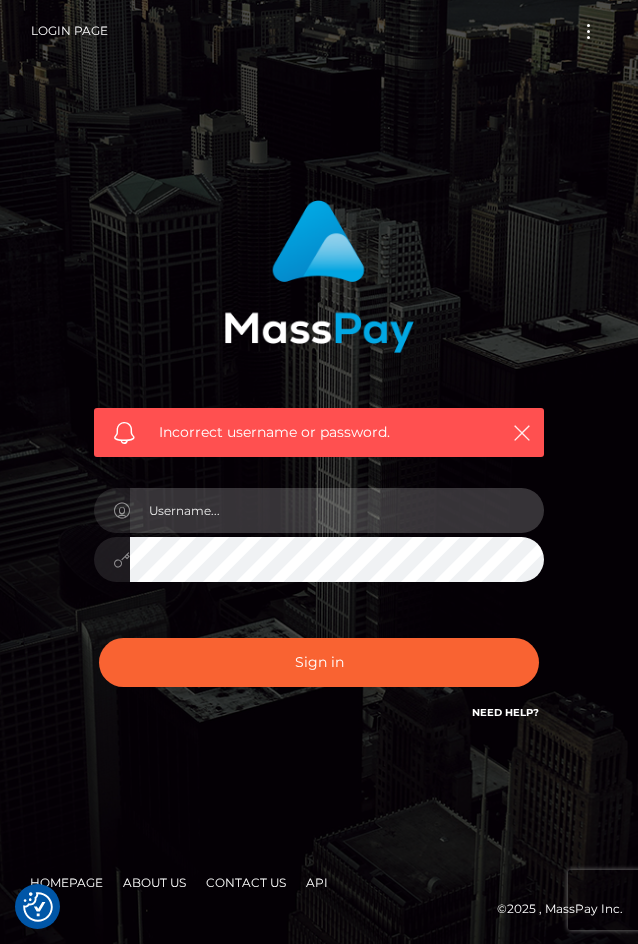 click at bounding box center (337, 510) 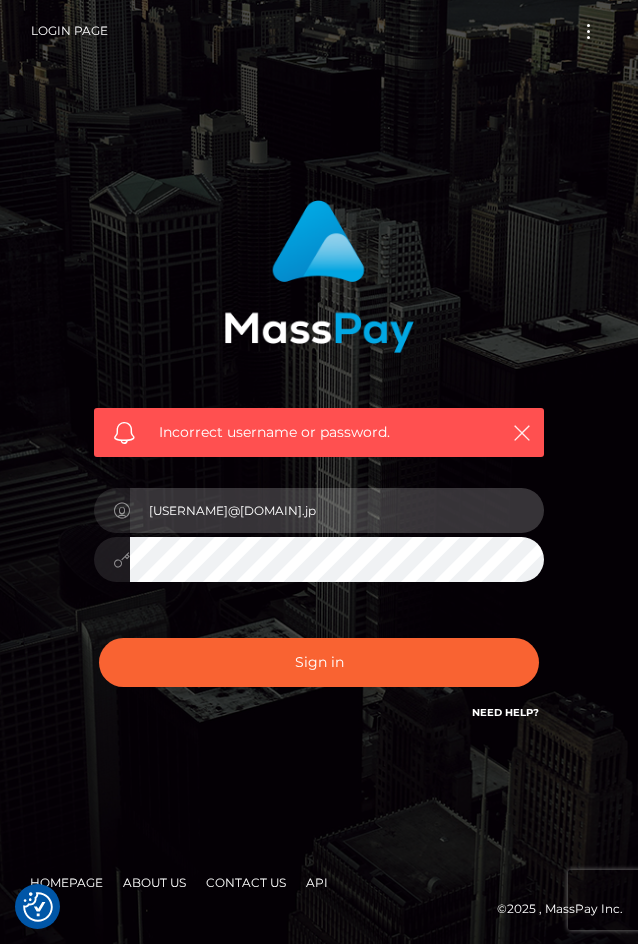 type on "[USERNAME]@[DOMAIN].jp" 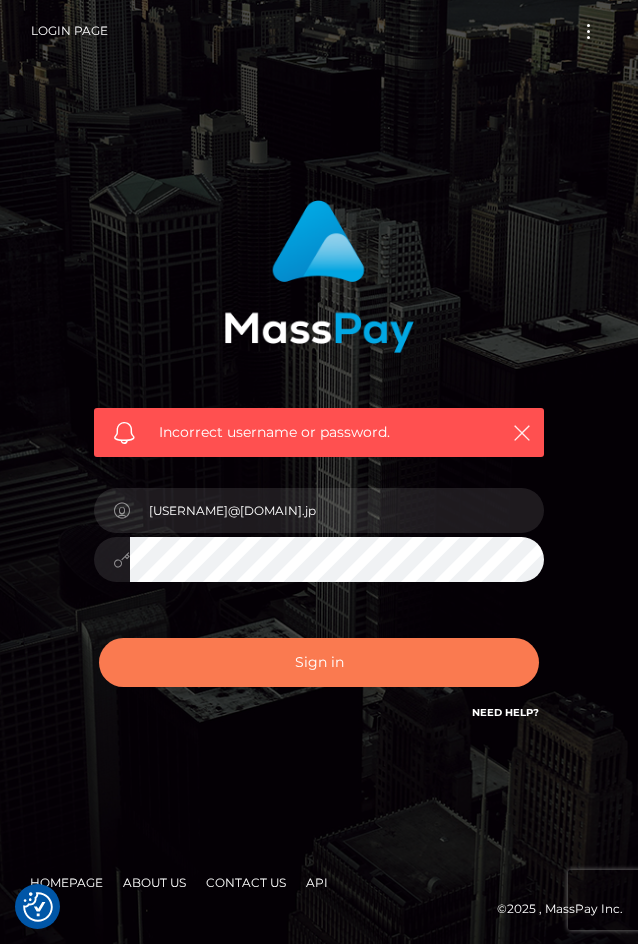 click on "Sign in" at bounding box center [319, 662] 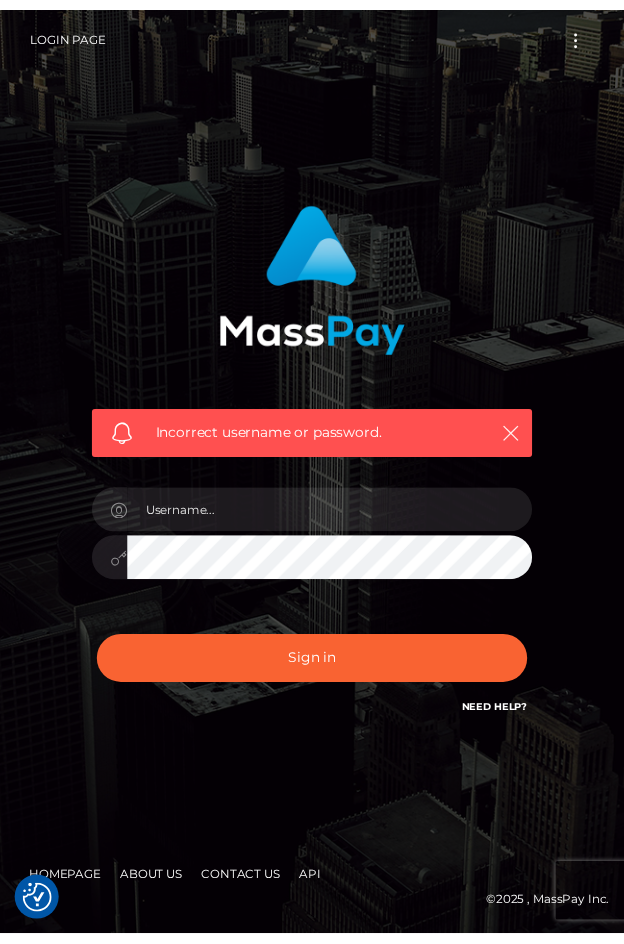 scroll, scrollTop: 0, scrollLeft: 0, axis: both 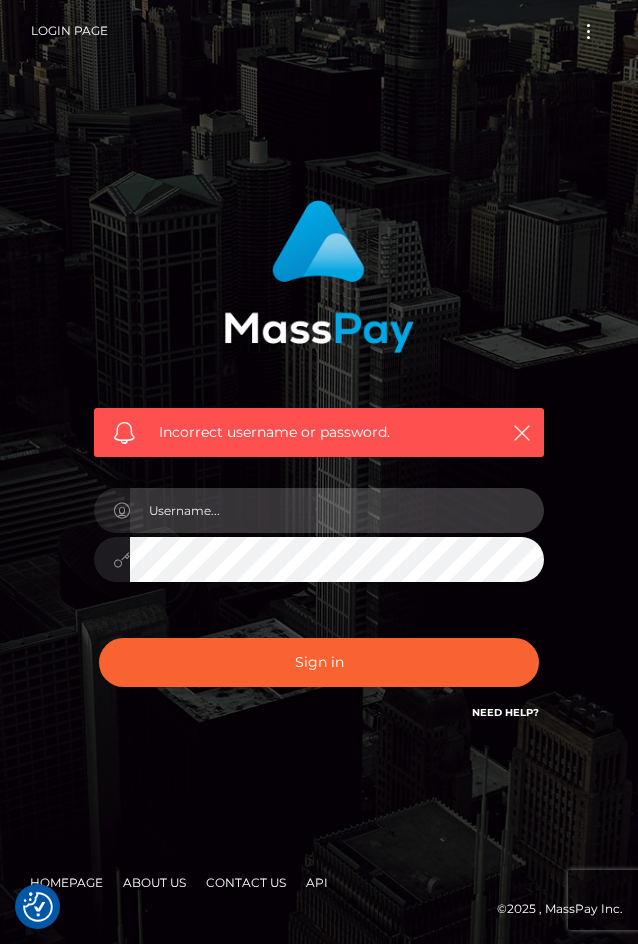 click at bounding box center (337, 510) 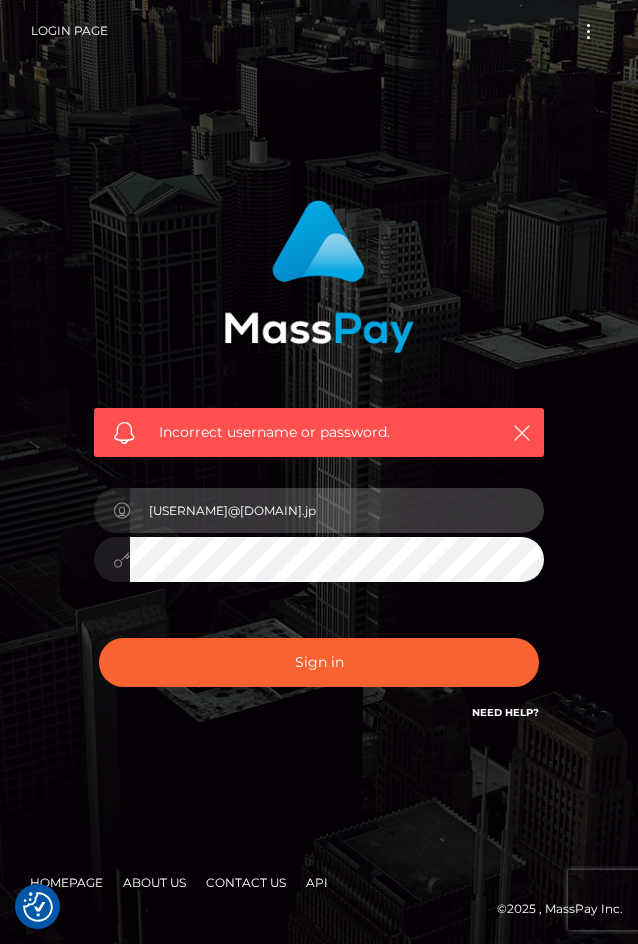 type on "[USERNAME]@[DOMAIN].jp" 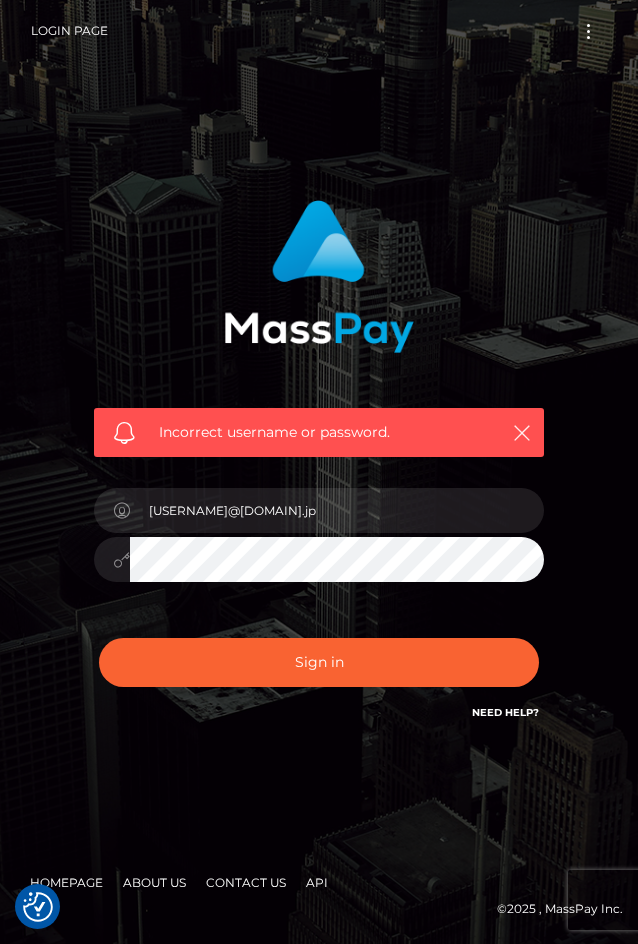 click on "Need
Help?" at bounding box center [505, 712] 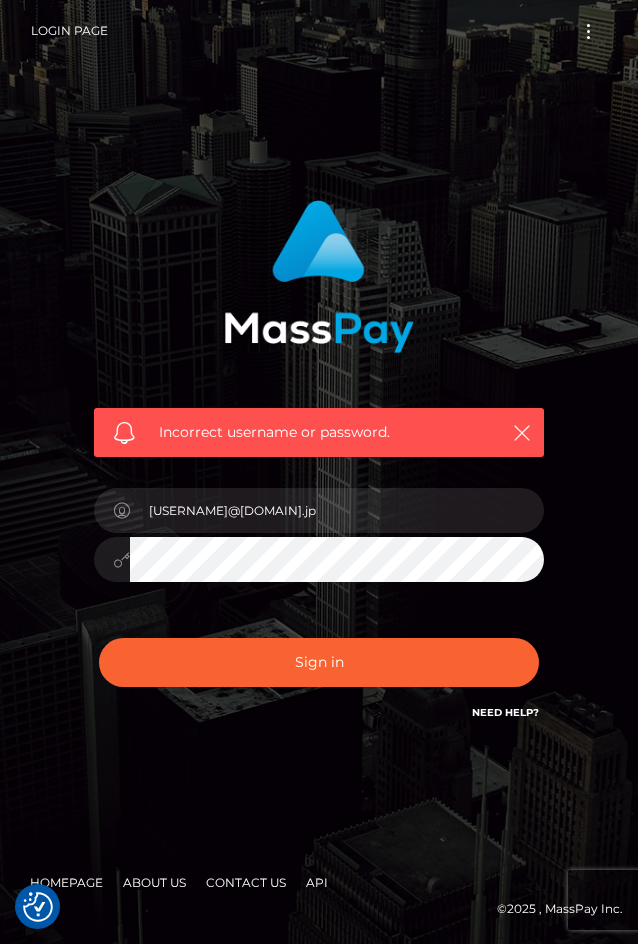 click on "[USERNAME]@[DOMAIN].jp" at bounding box center (319, 549) 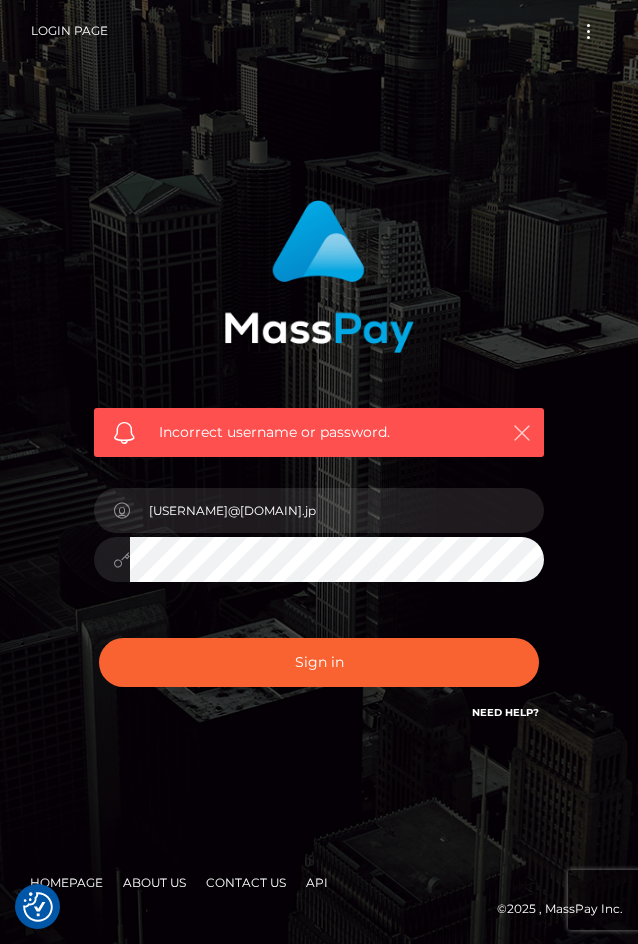 click at bounding box center (522, 433) 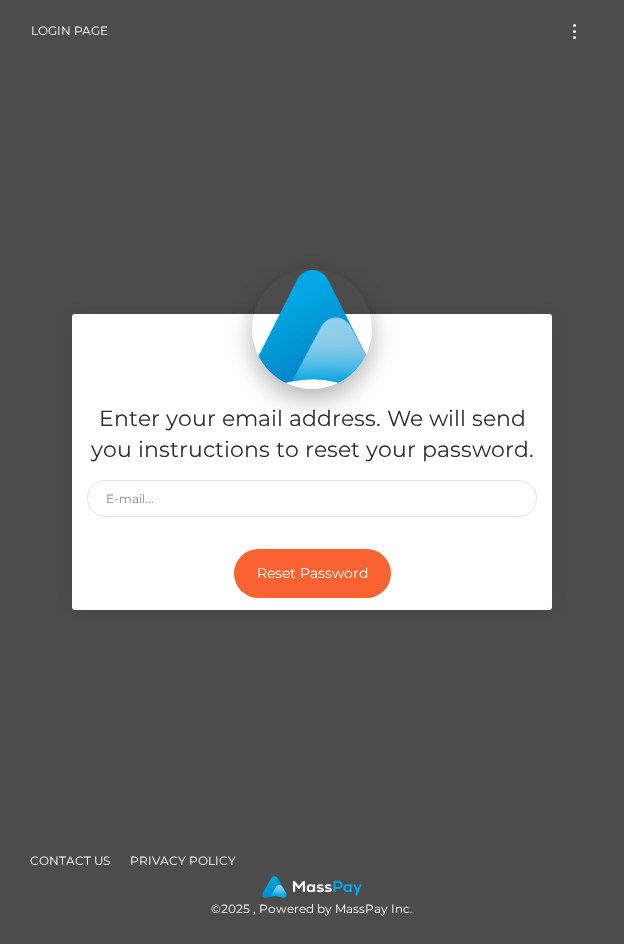 scroll, scrollTop: 0, scrollLeft: 0, axis: both 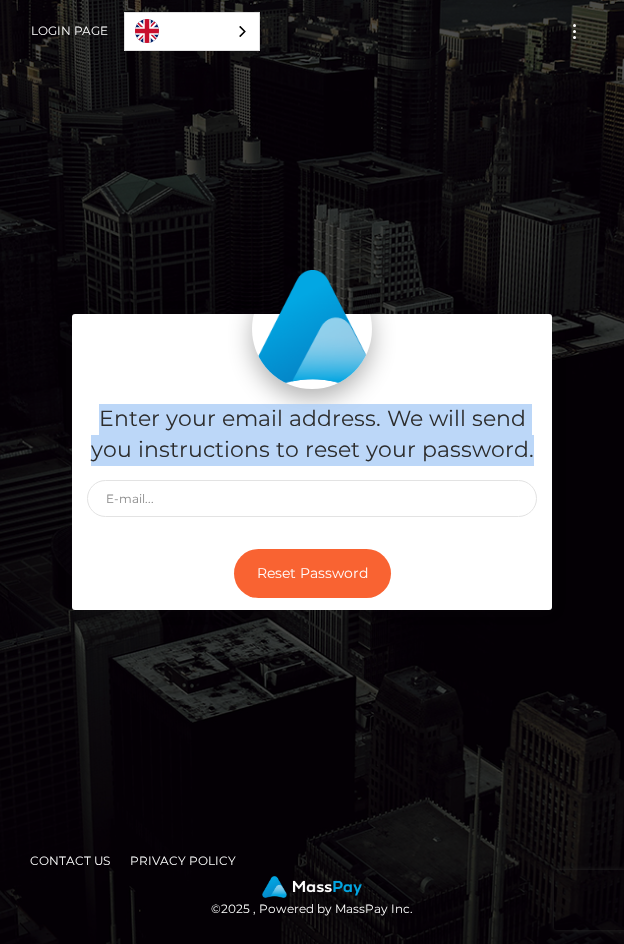 drag, startPoint x: 537, startPoint y: 449, endPoint x: 84, endPoint y: 409, distance: 454.76257 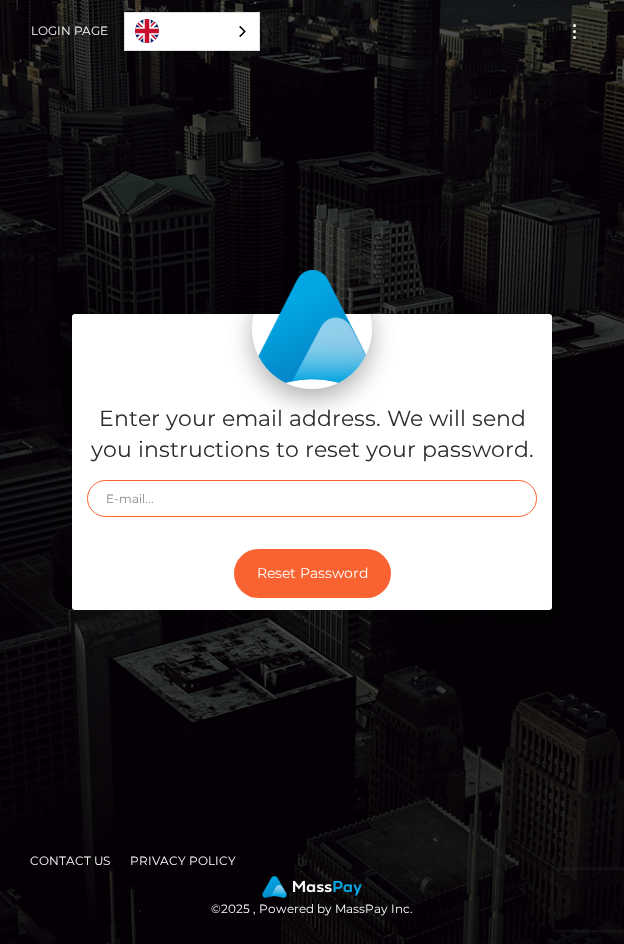 paste on "patipatikenji@docomo.ne.jp" 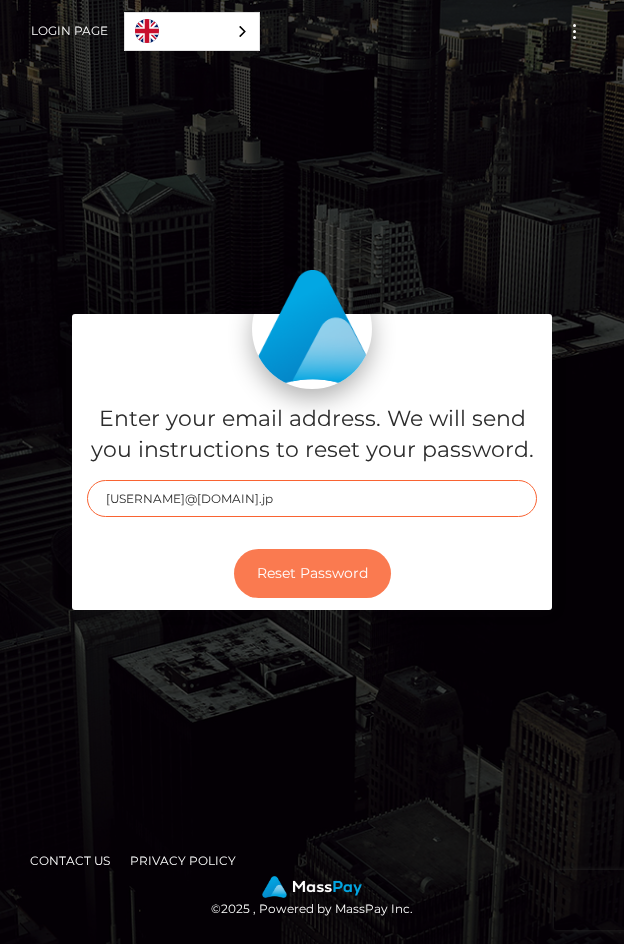 type on "patipatikenji@docomo.ne.jp" 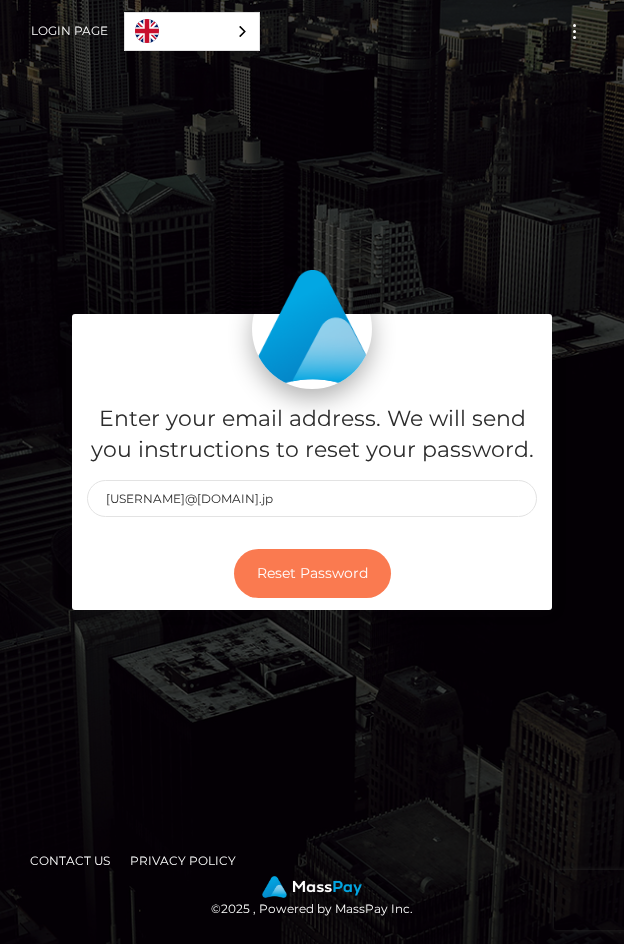drag, startPoint x: 309, startPoint y: 549, endPoint x: 302, endPoint y: 561, distance: 13.892444 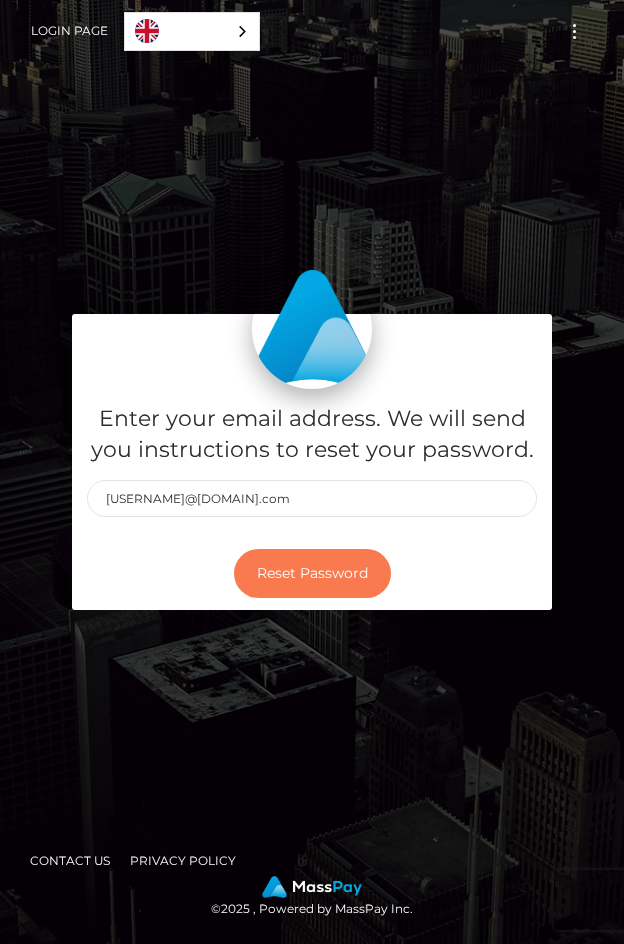 click on "Reset Password" 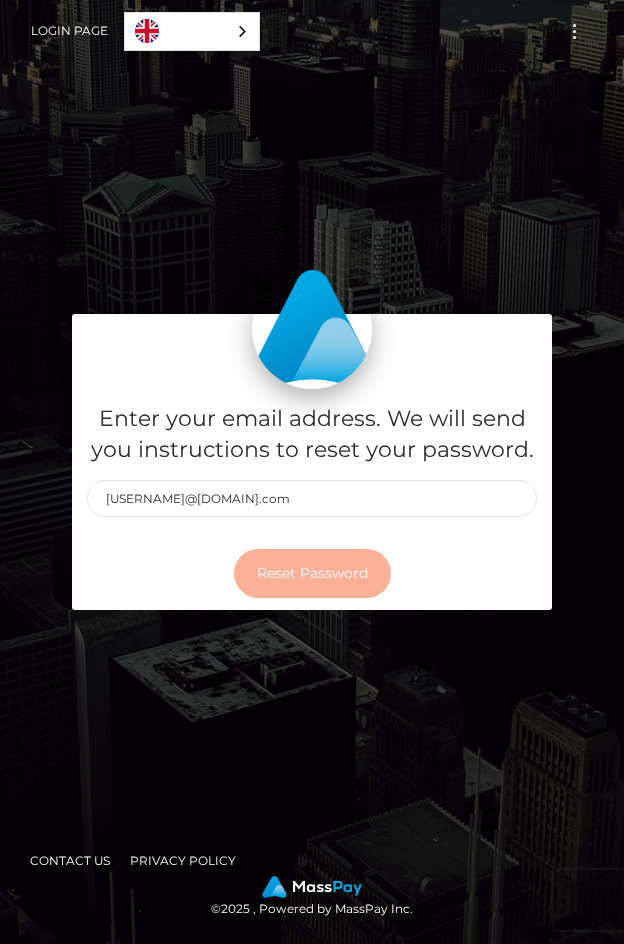 click on "Reset Password" 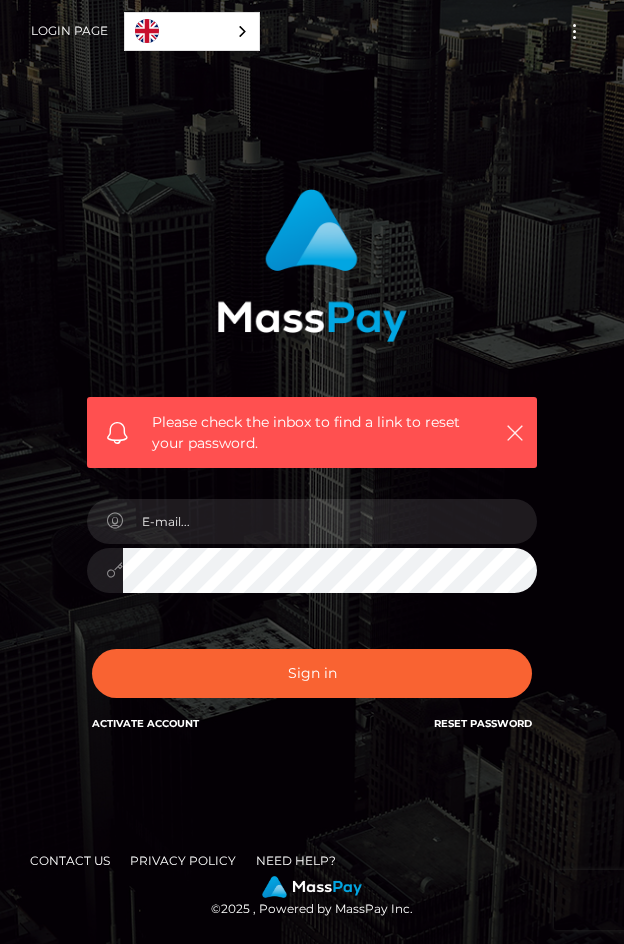 scroll, scrollTop: 0, scrollLeft: 0, axis: both 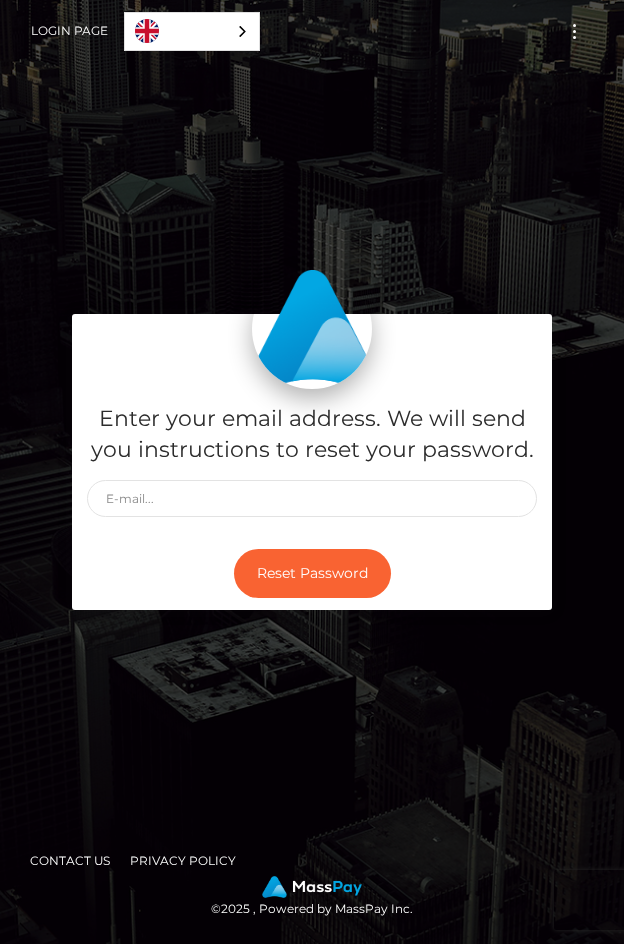 drag, startPoint x: 551, startPoint y: 253, endPoint x: 475, endPoint y: 406, distance: 170.83618 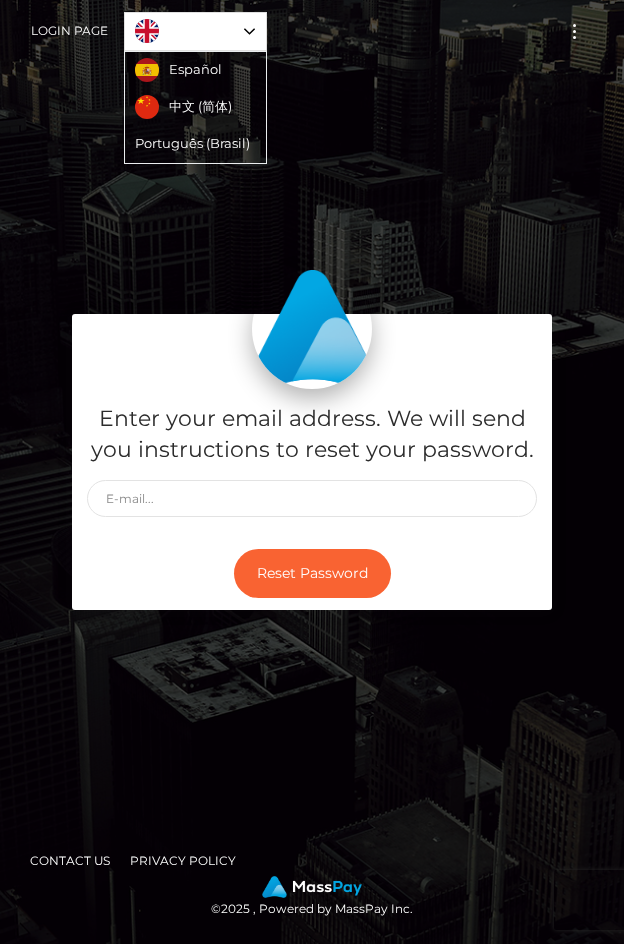 click on "Português (Brasil)" at bounding box center [195, 144] 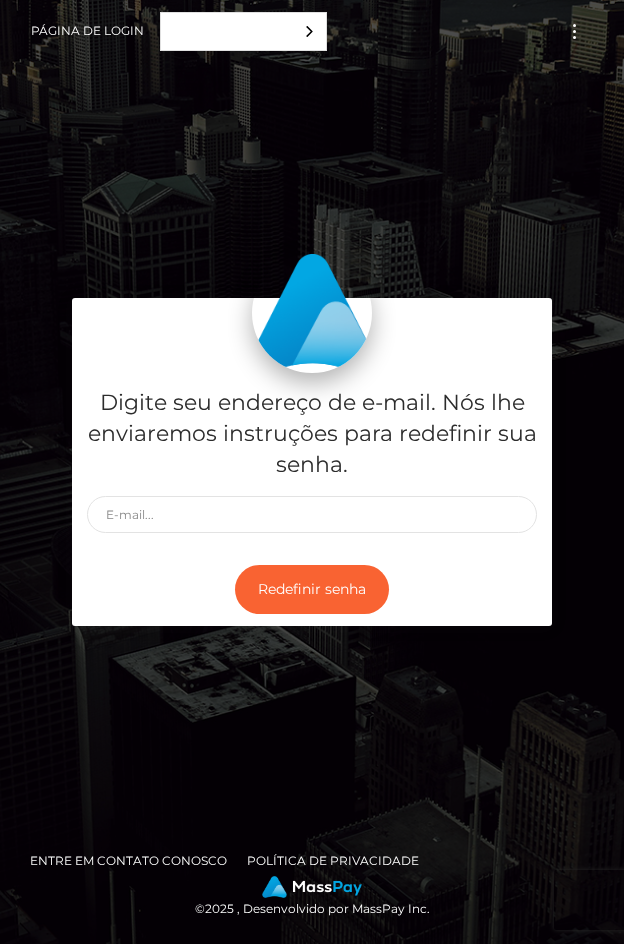 scroll, scrollTop: 0, scrollLeft: 0, axis: both 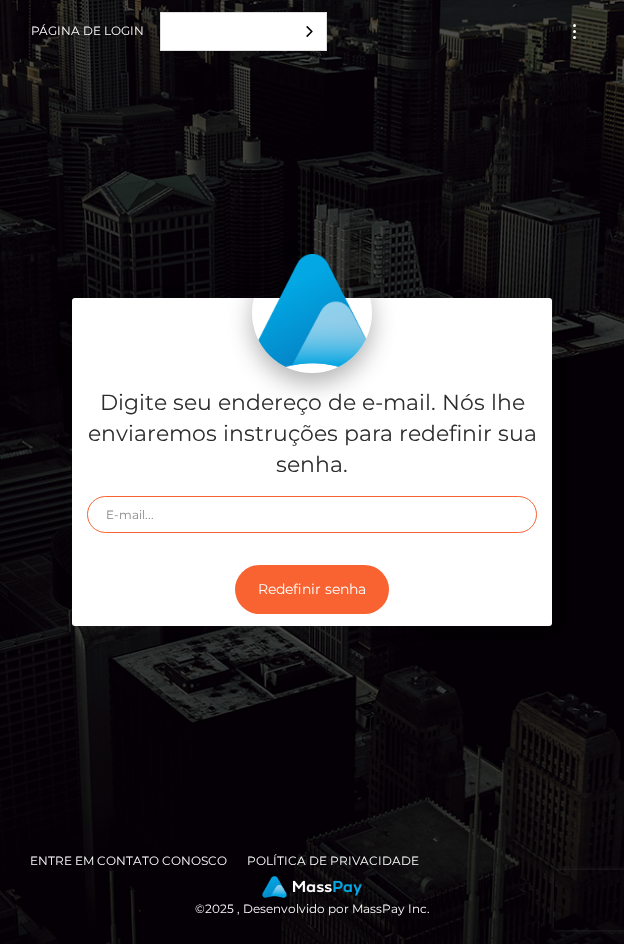click at bounding box center (312, 514) 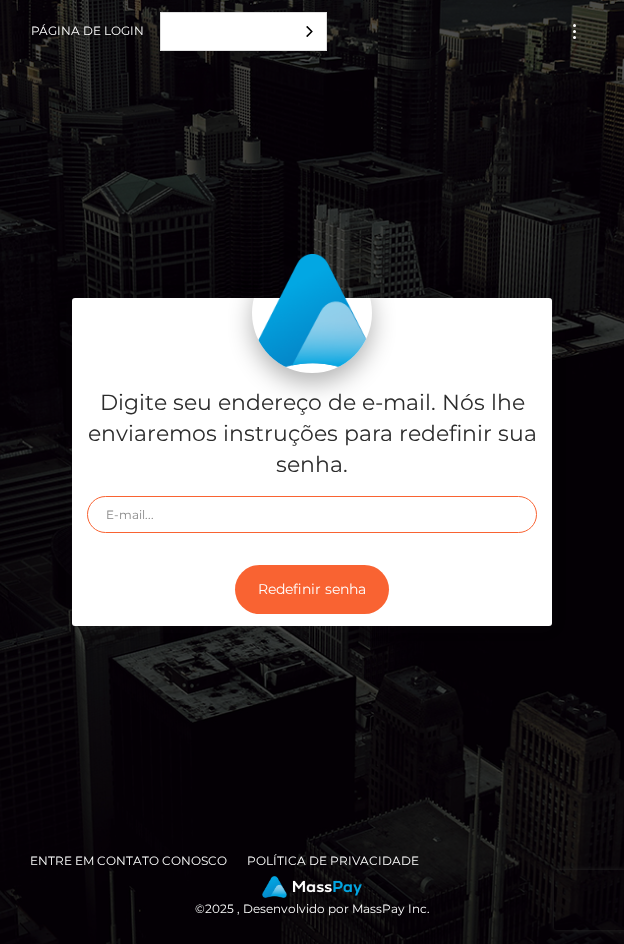 type on "あ" 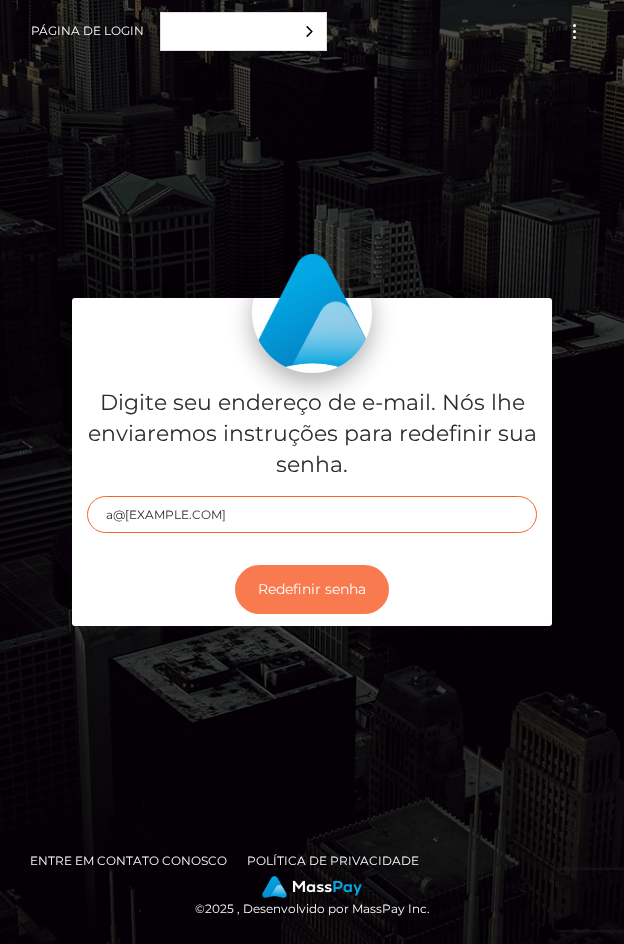 type on "a@gmail.com" 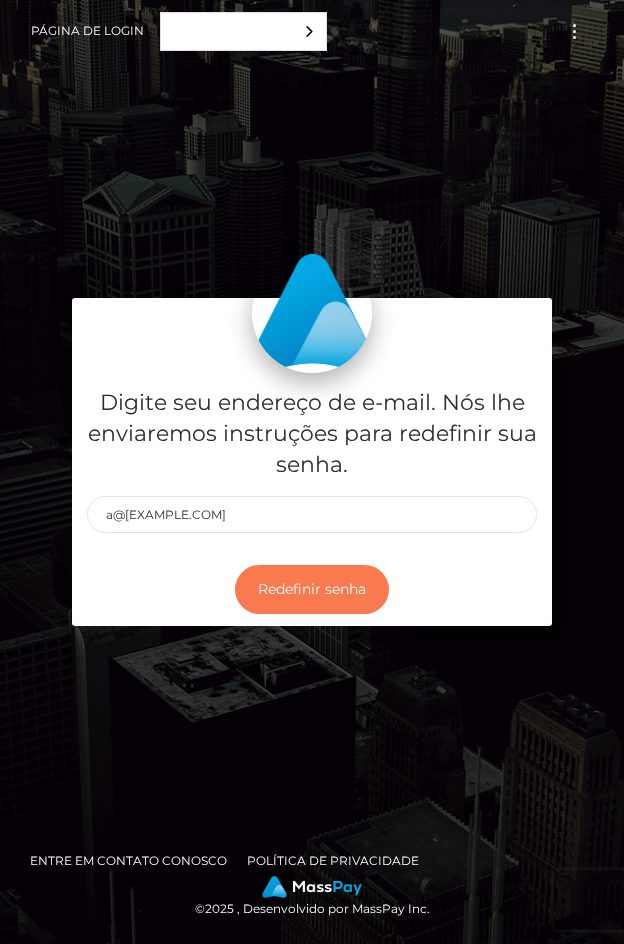 click on "Redefinir senha" at bounding box center [312, 589] 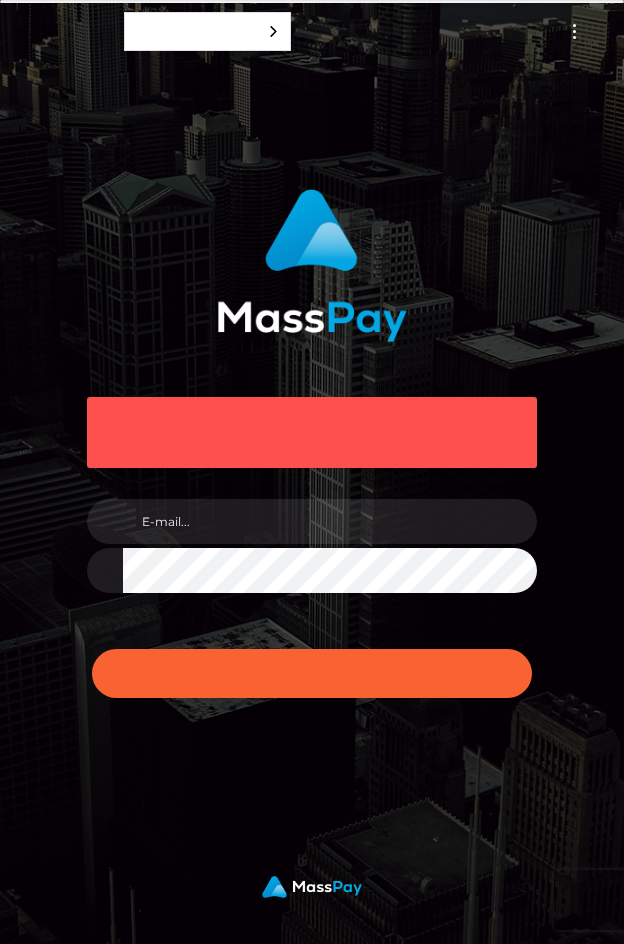scroll, scrollTop: 0, scrollLeft: 0, axis: both 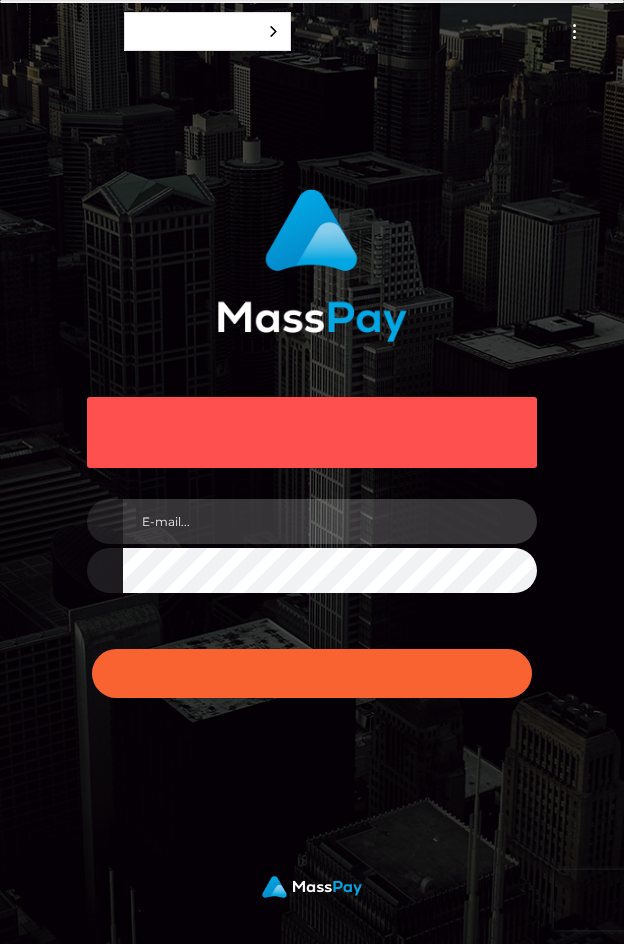 click at bounding box center (330, 521) 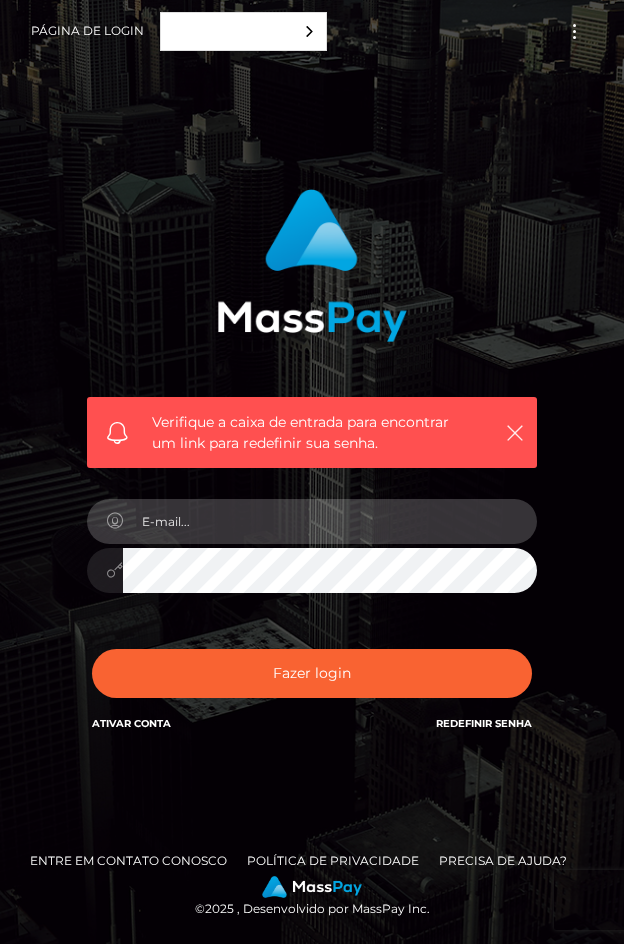 paste on "[USERNAME]@[DOMAIN].jp" 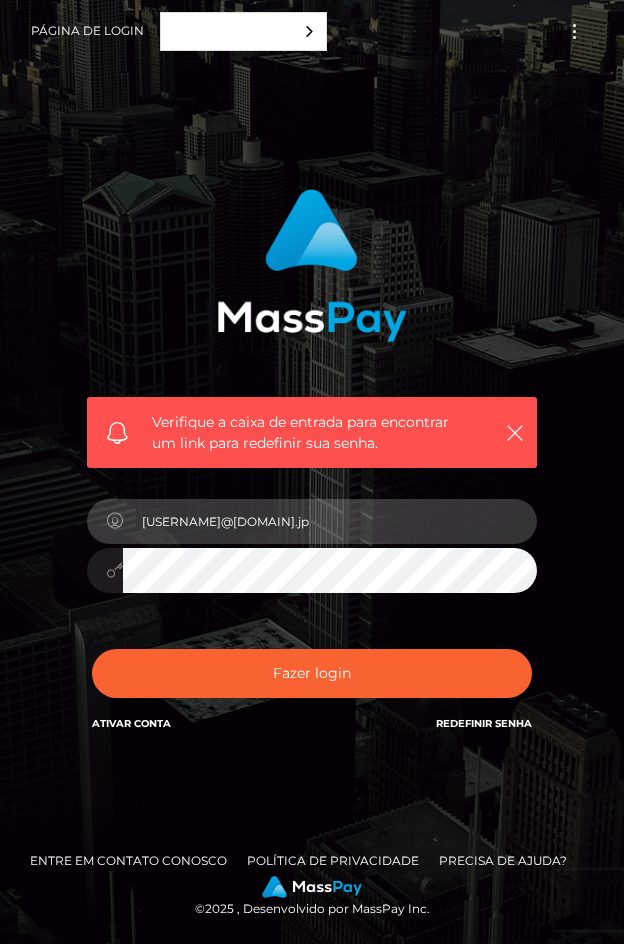 type on "[USERNAME]@[DOMAIN].jp" 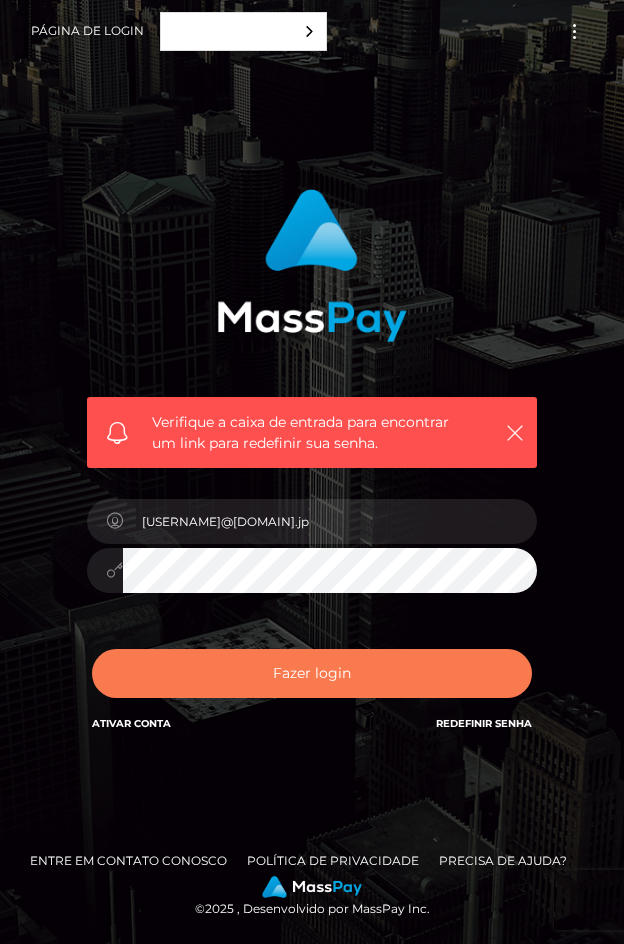 click on "Fazer login" at bounding box center [312, 673] 